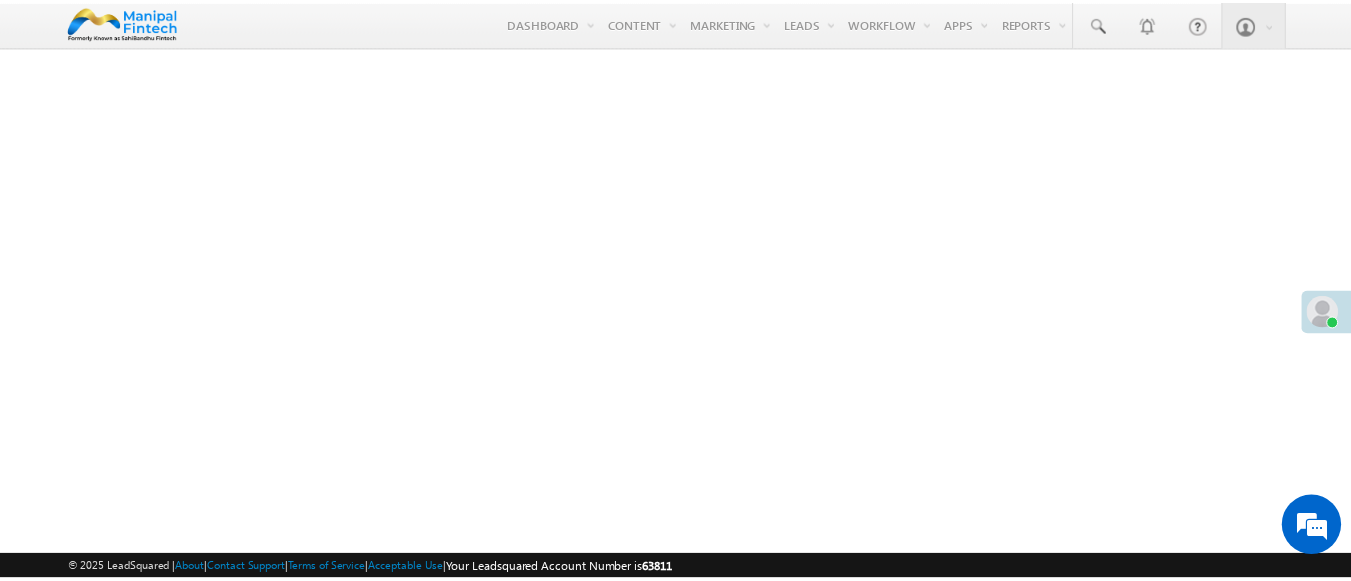 scroll, scrollTop: 0, scrollLeft: 0, axis: both 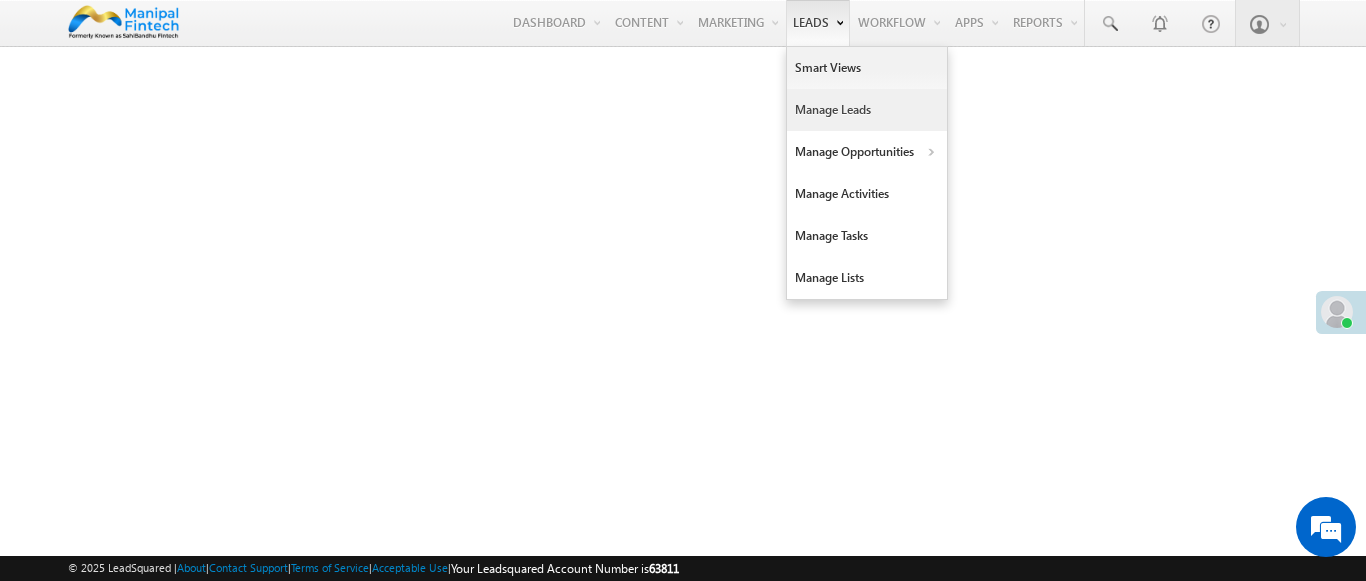 click on "Manage Leads" at bounding box center (867, 110) 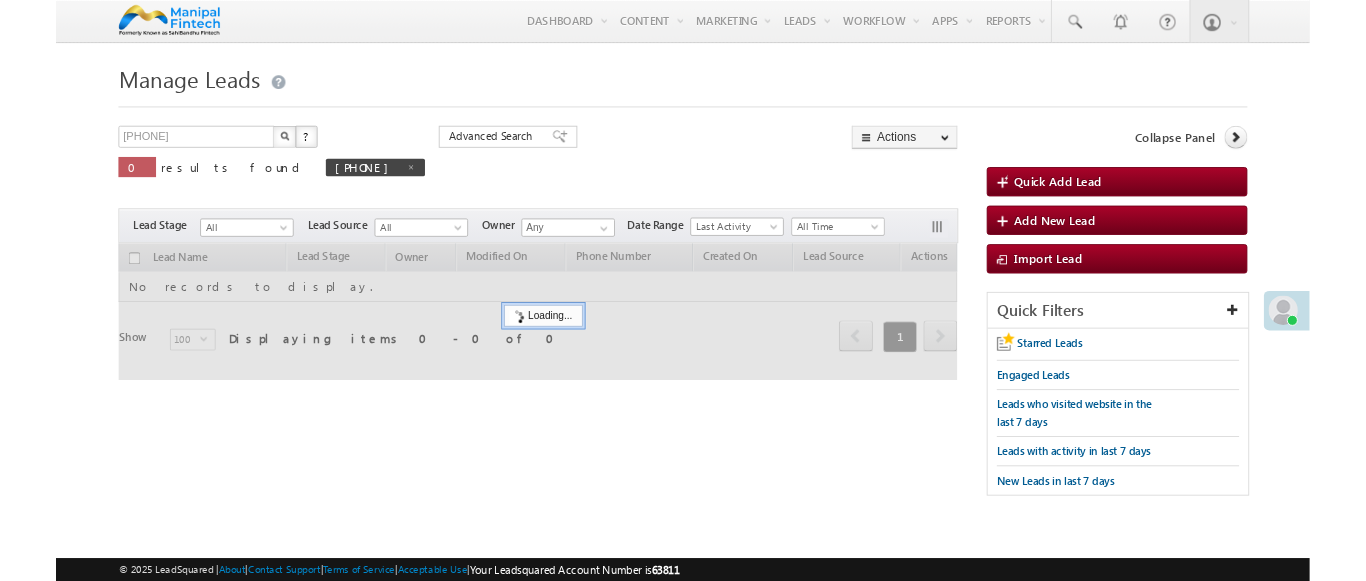 scroll, scrollTop: 0, scrollLeft: 0, axis: both 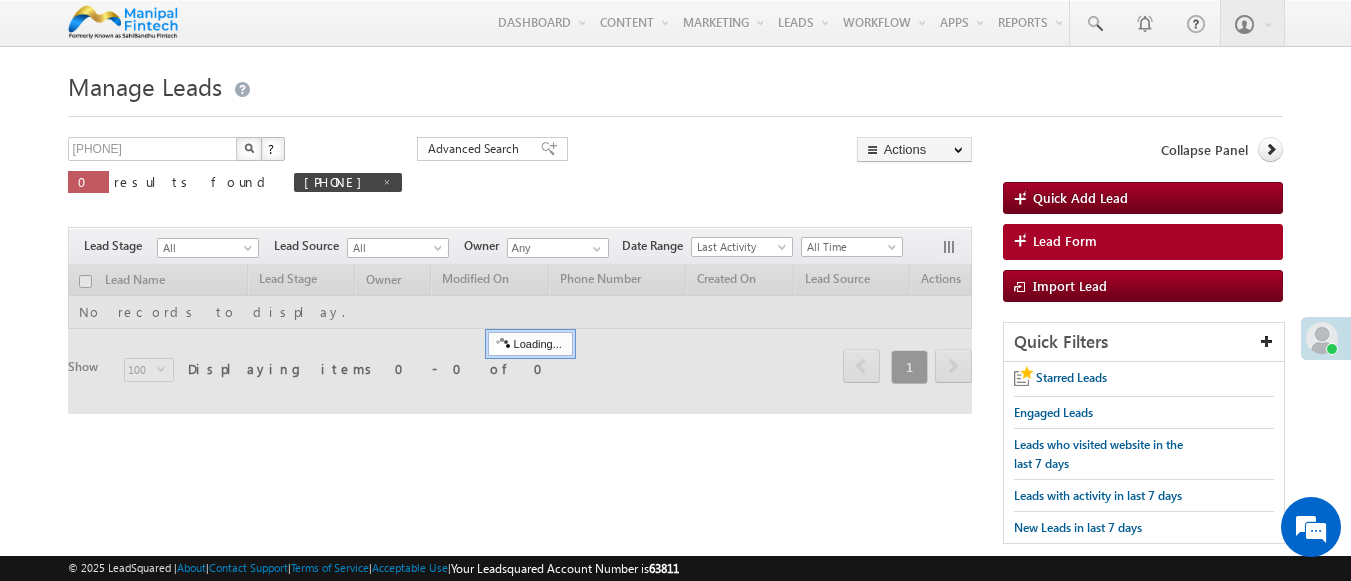 click on "Lead Form" at bounding box center (1065, 241) 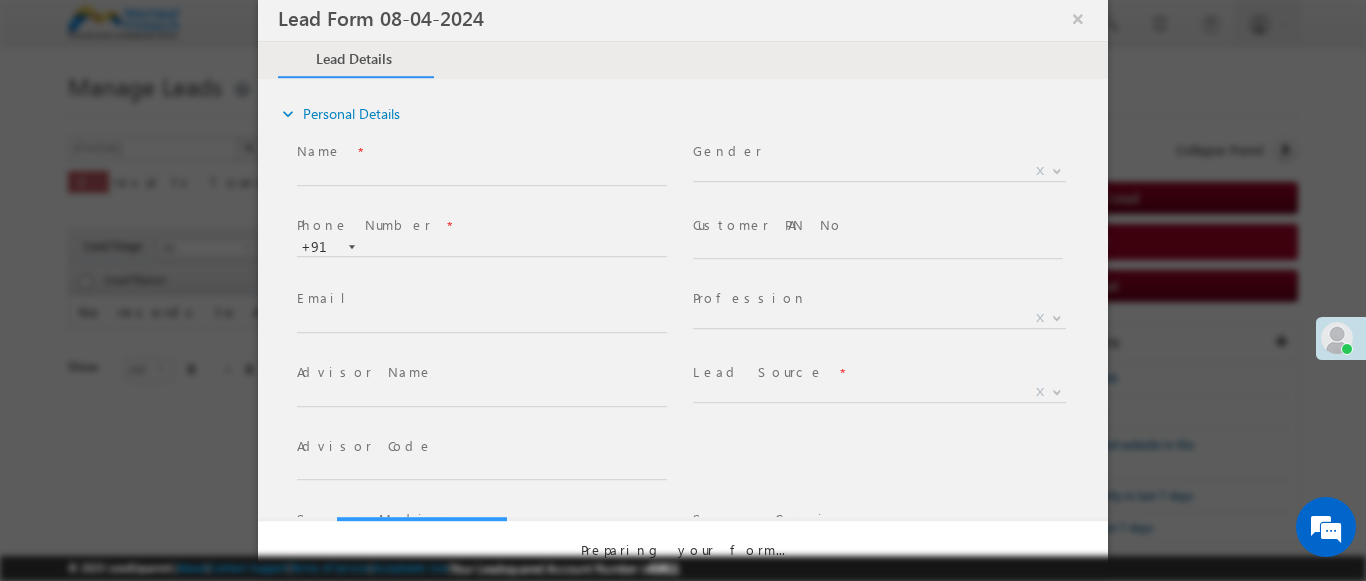 select on "Open" 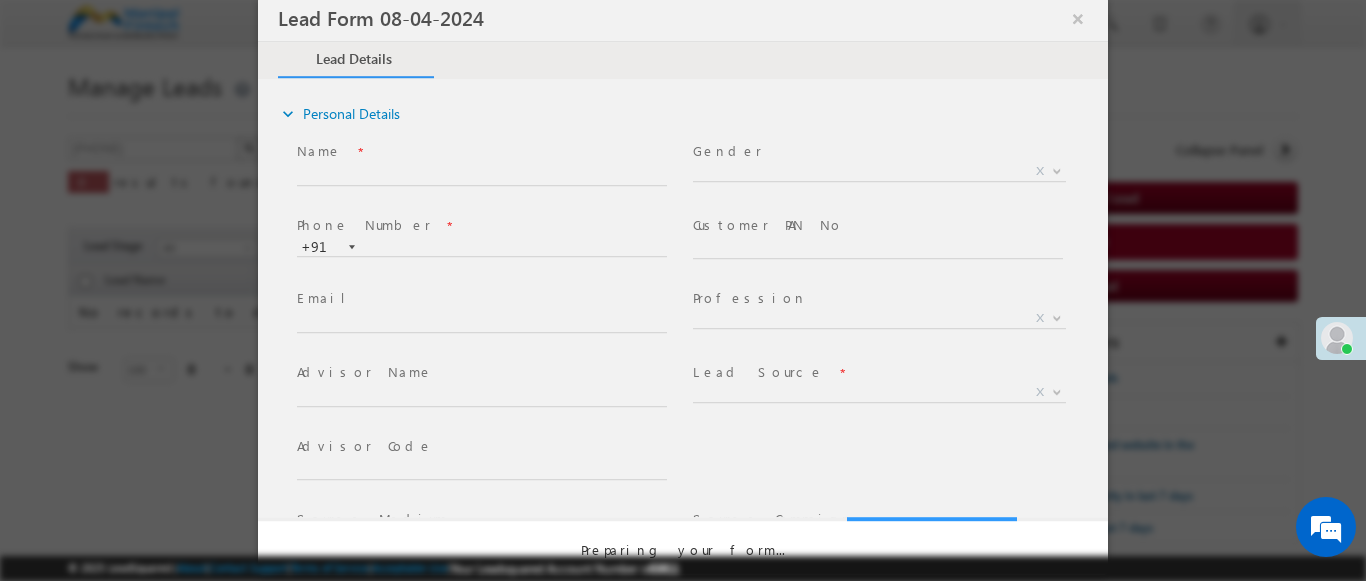 scroll, scrollTop: 0, scrollLeft: 0, axis: both 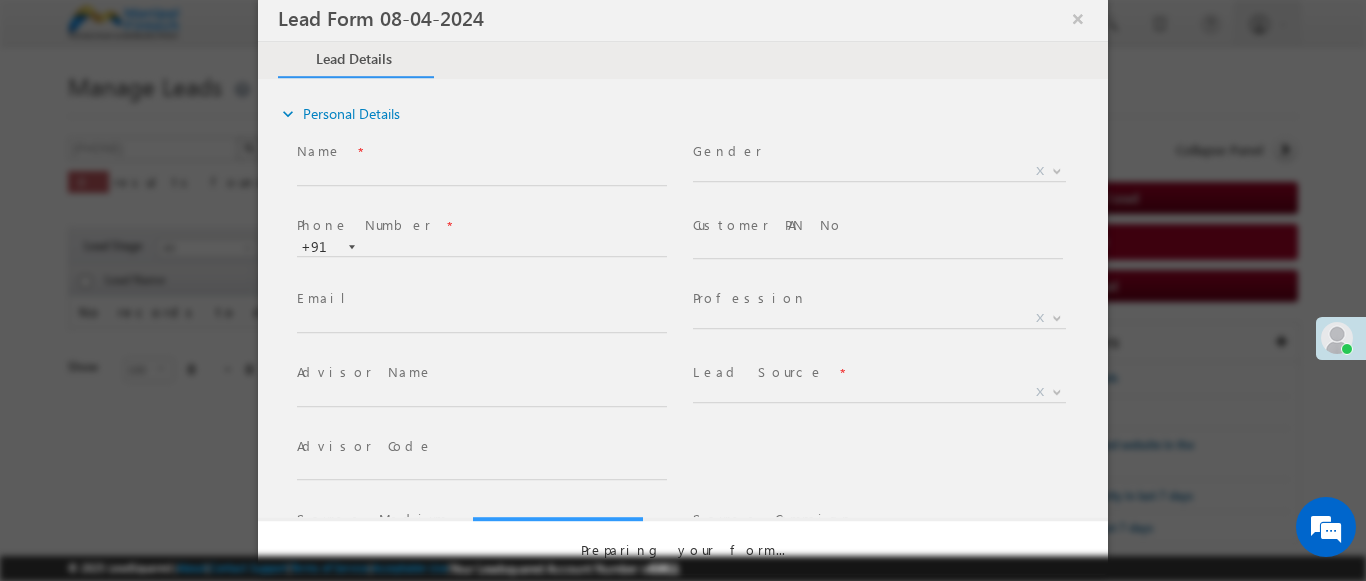 select on "Prospecting" 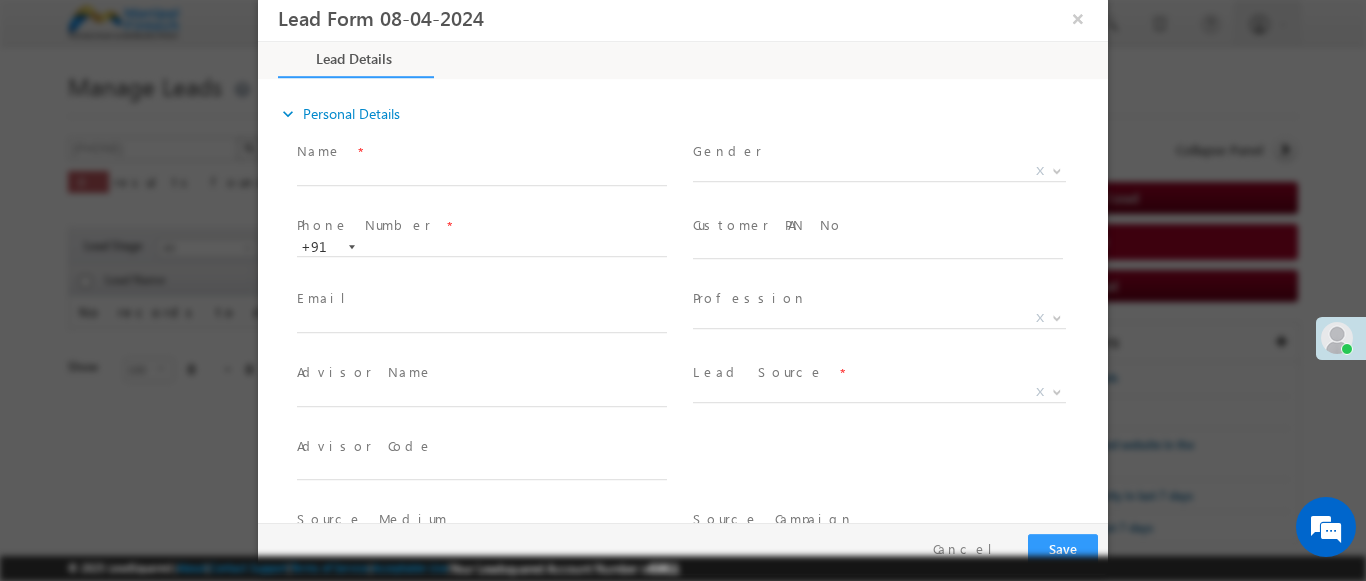 type on "[DATE] [TIME]" 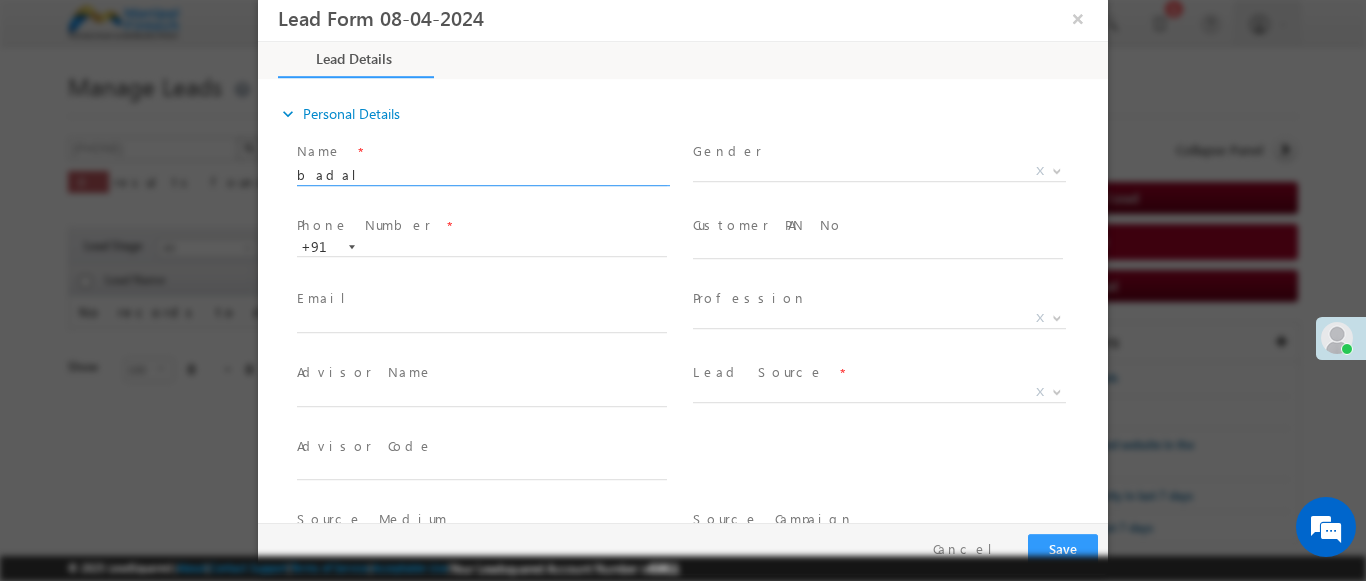 type on "badal" 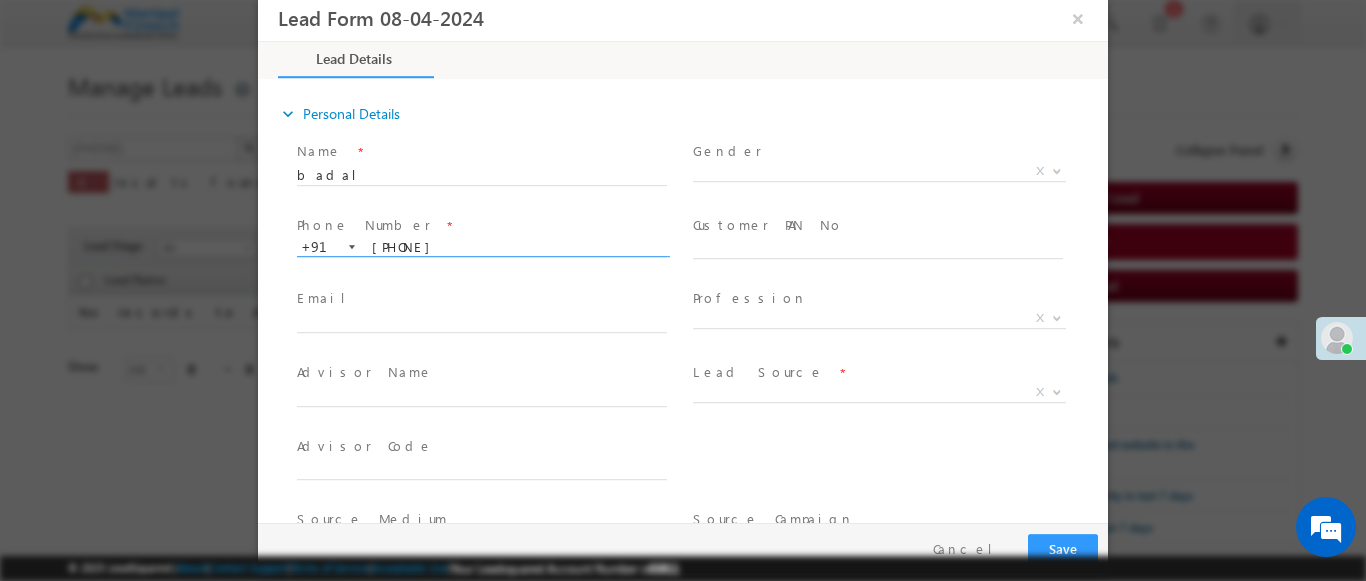 type on "[PHONE]" 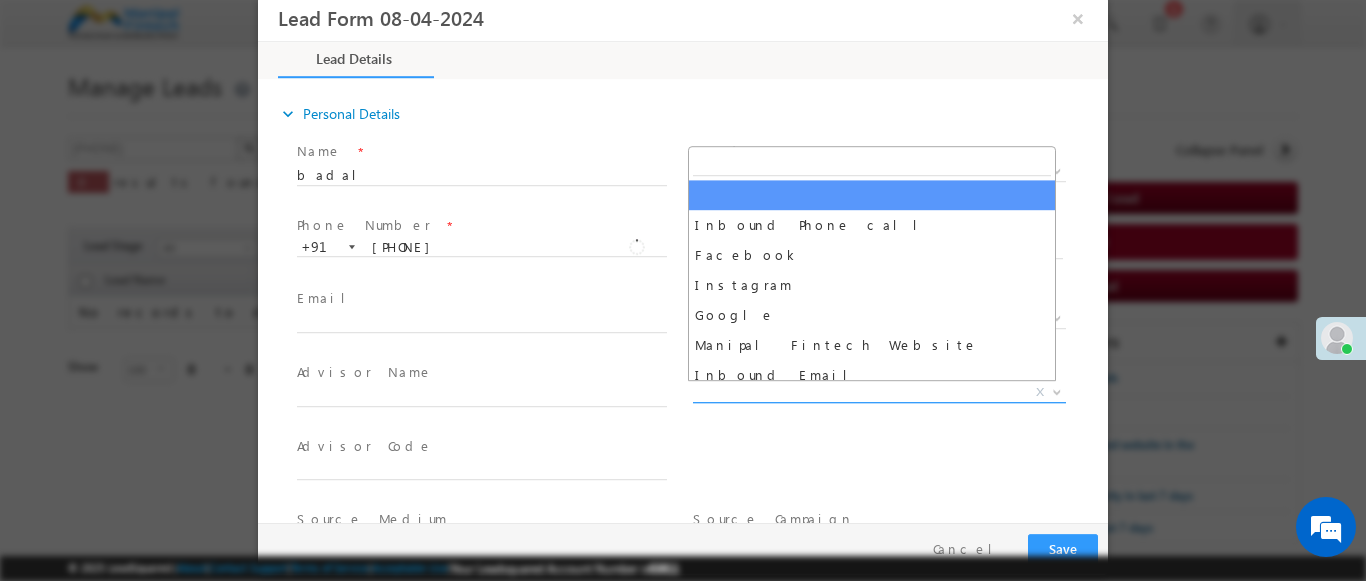 scroll, scrollTop: 1570, scrollLeft: 0, axis: vertical 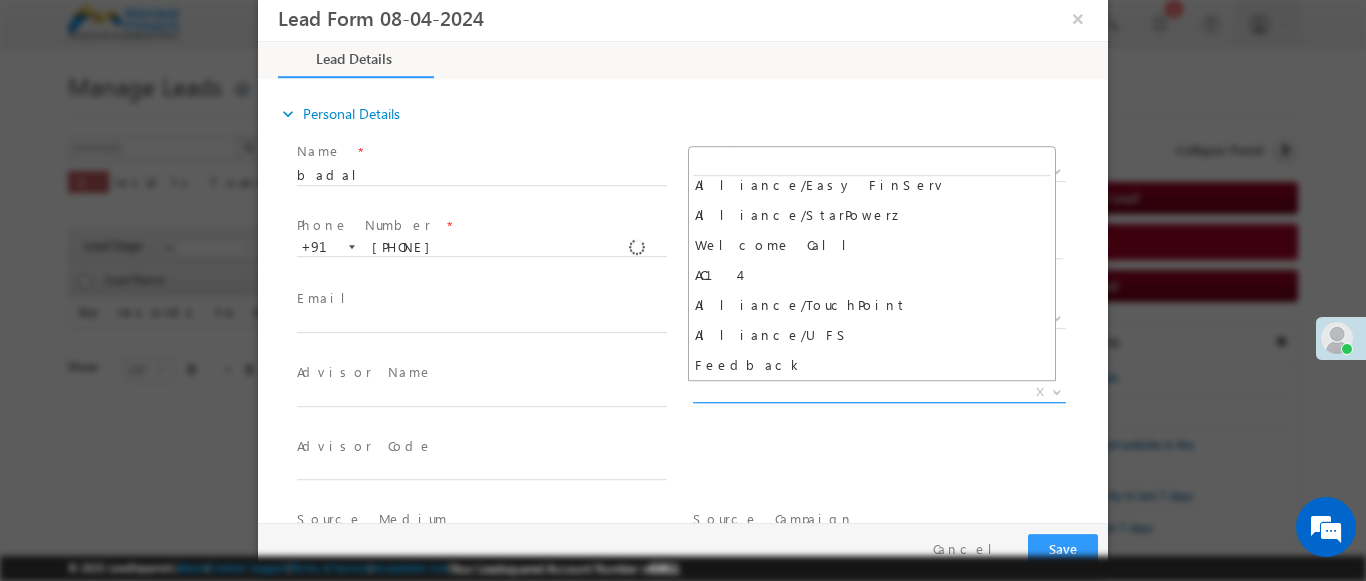 select on "Feedback" 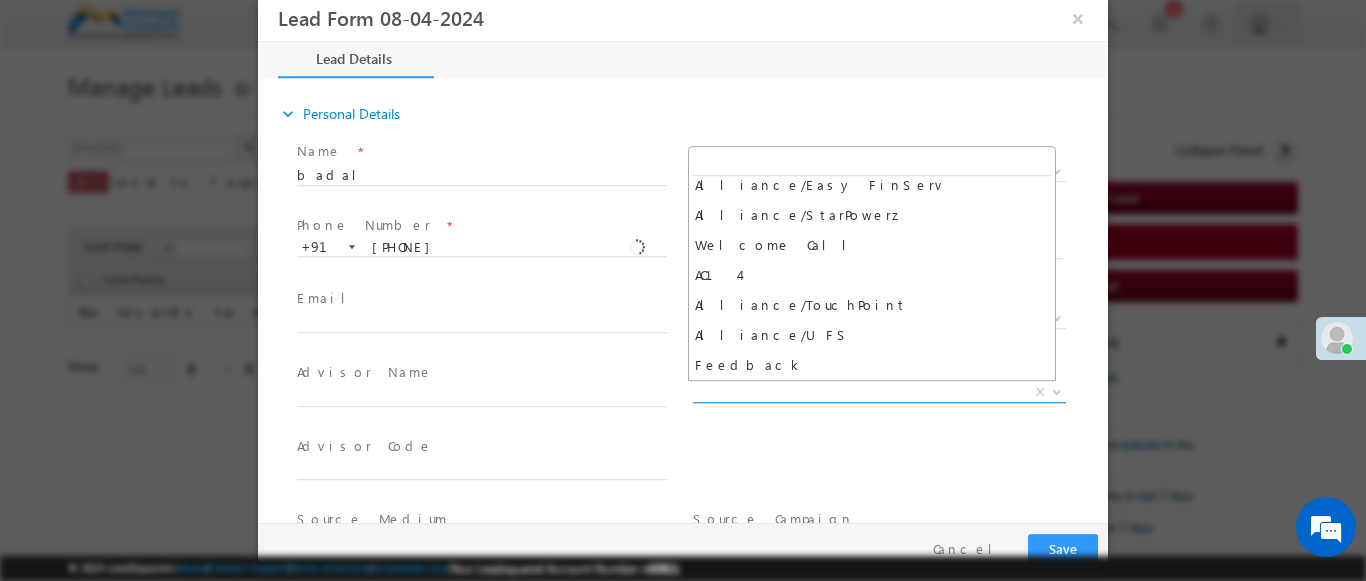 type on "badal- Feedback" 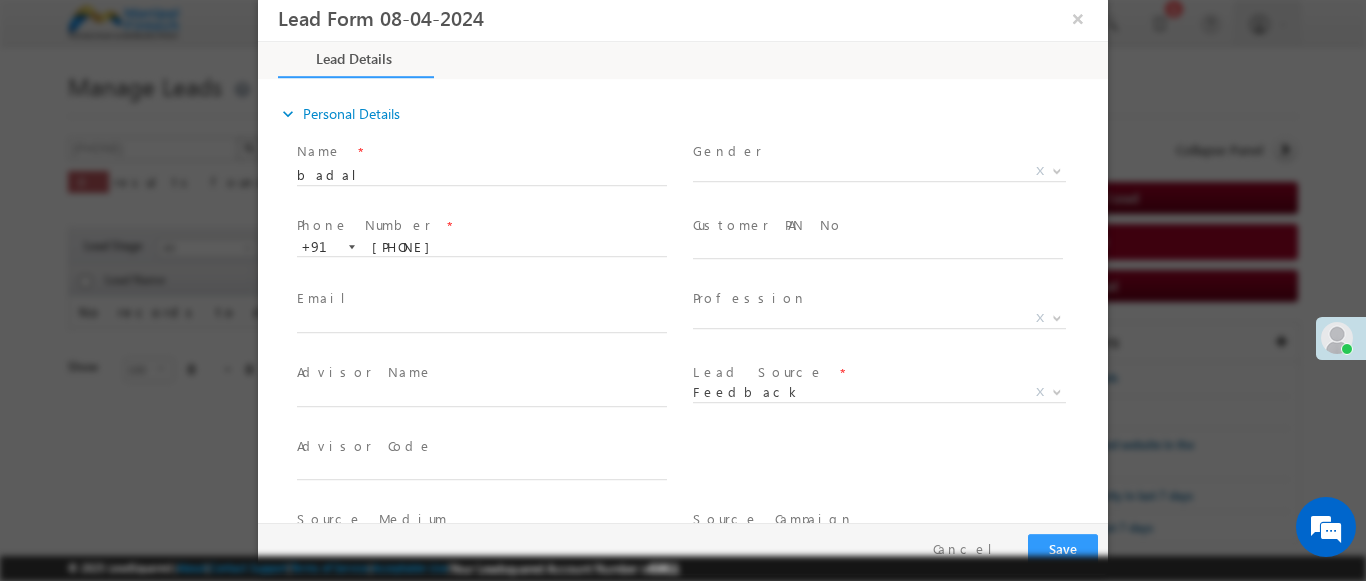 scroll, scrollTop: 315, scrollLeft: 0, axis: vertical 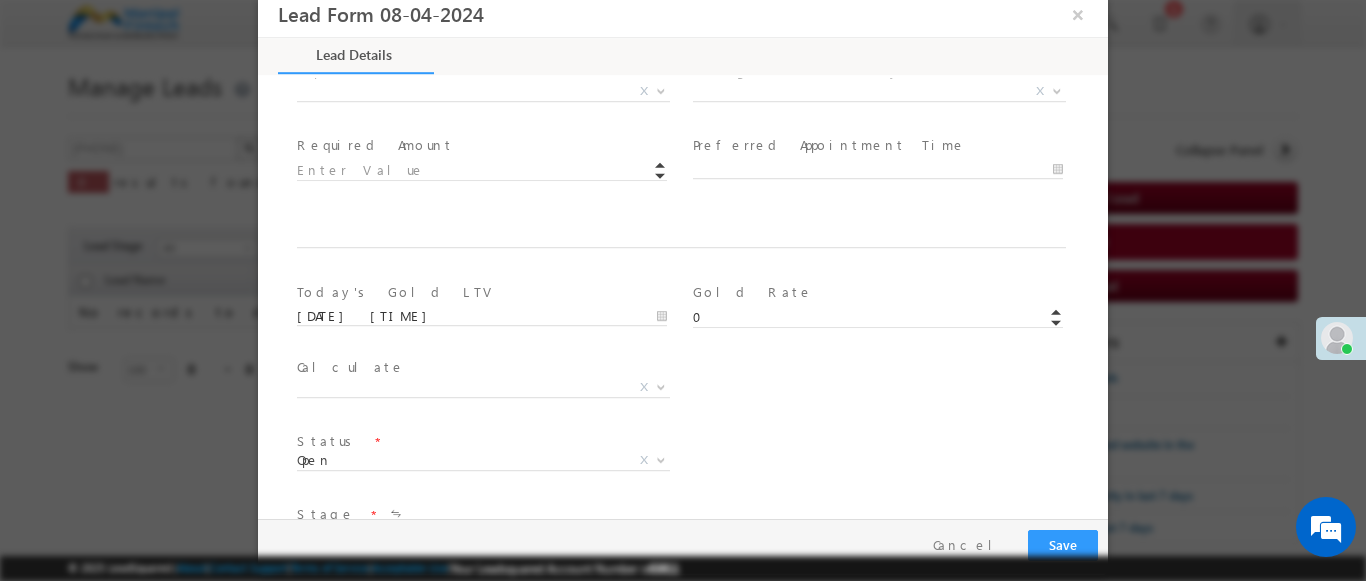 type on "600003" 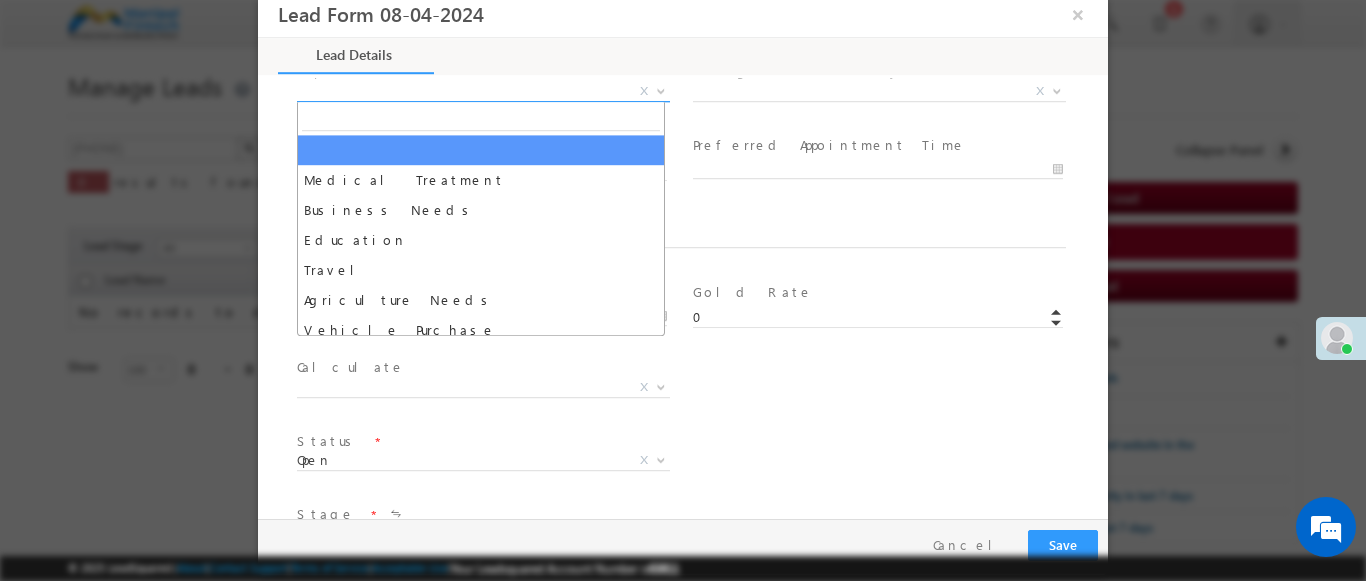select on "Medical Treatment" 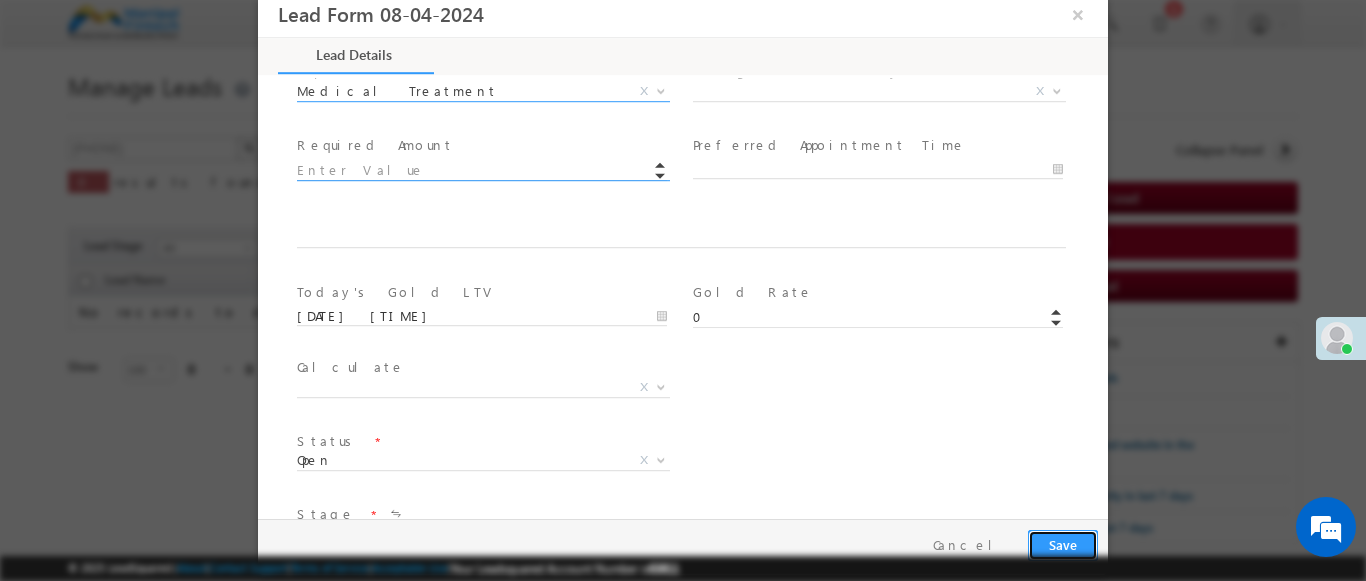 click on "Save" at bounding box center (1063, 545) 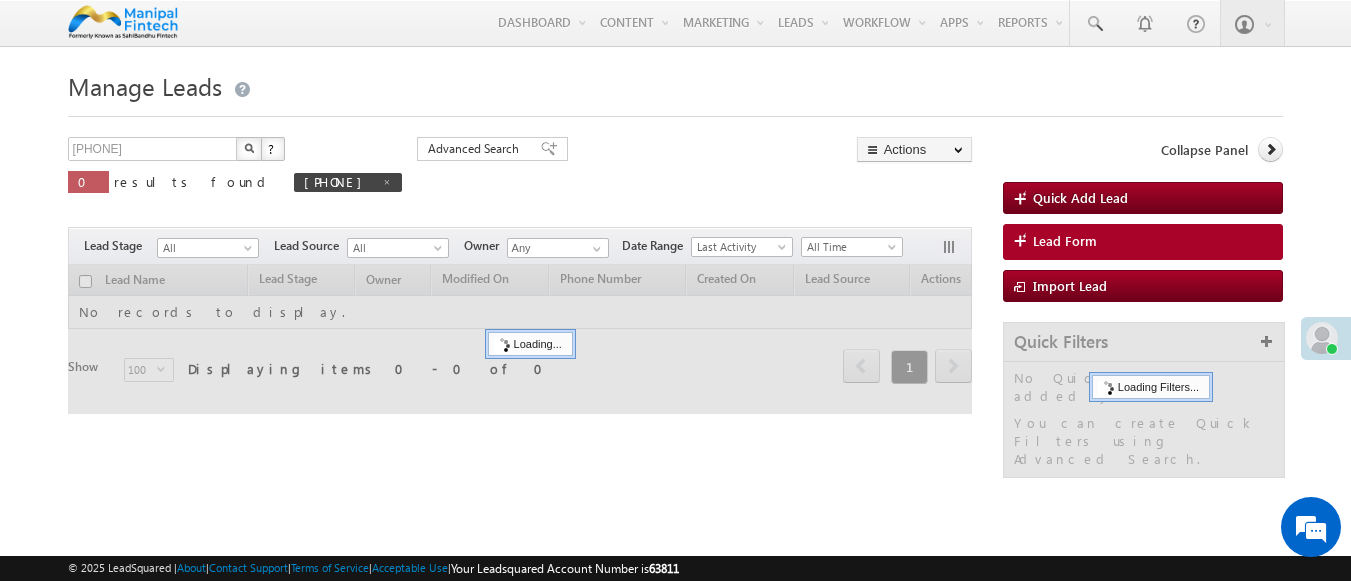 scroll, scrollTop: 0, scrollLeft: 0, axis: both 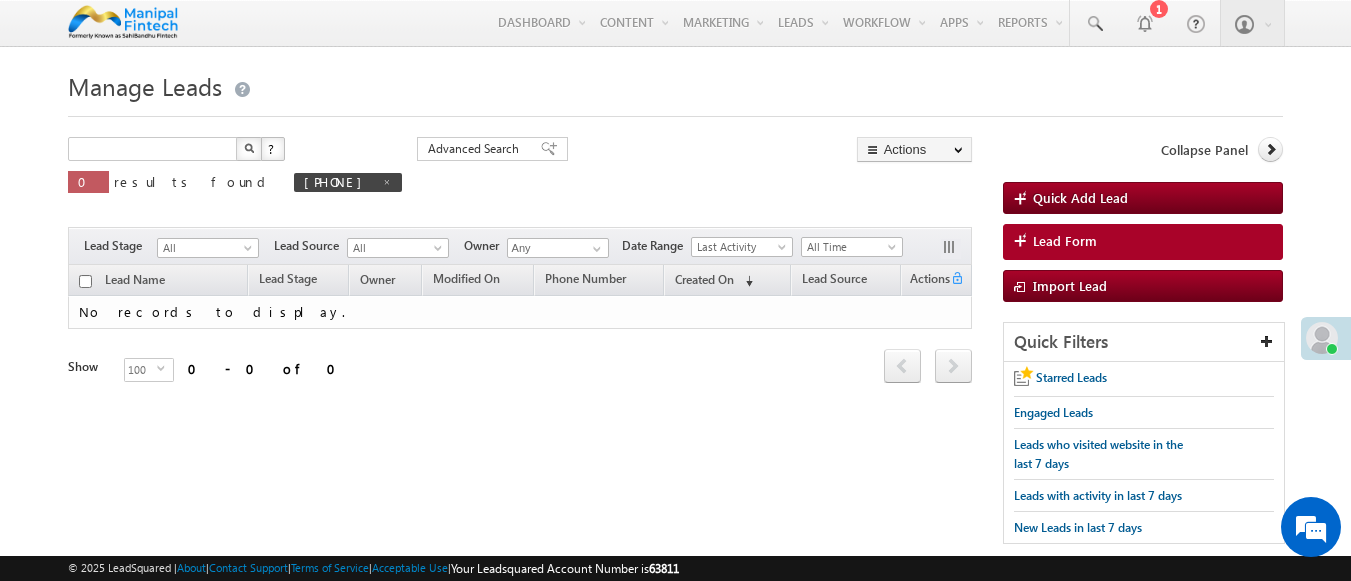 type on "Search Leads" 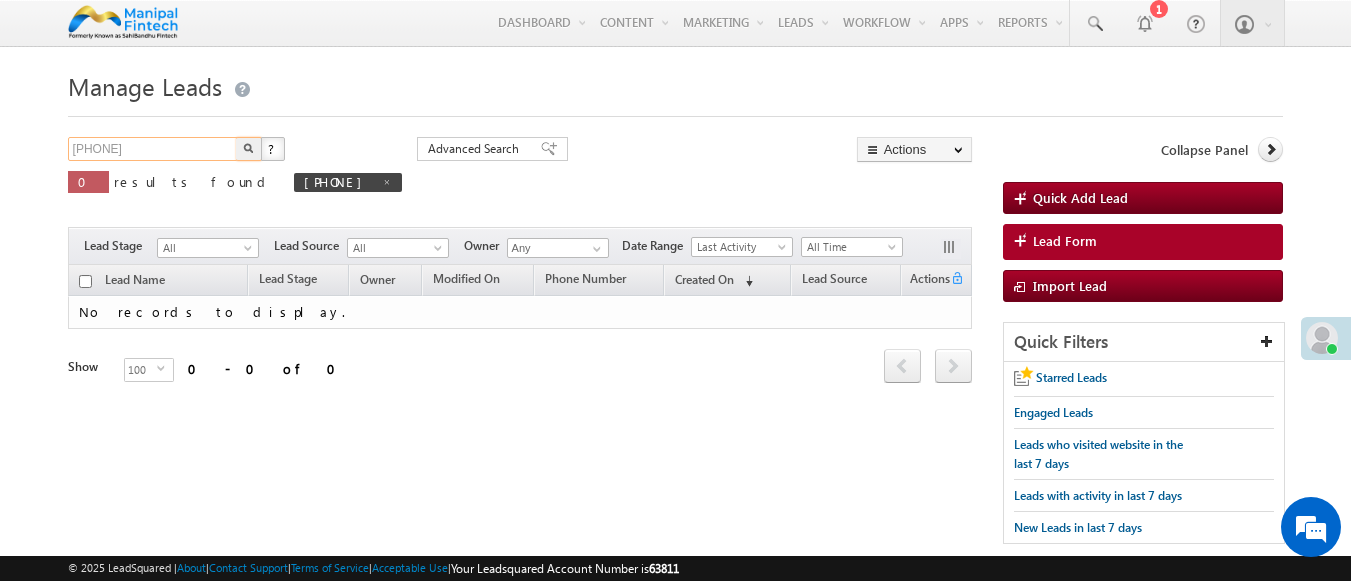 type on "[PHONE]" 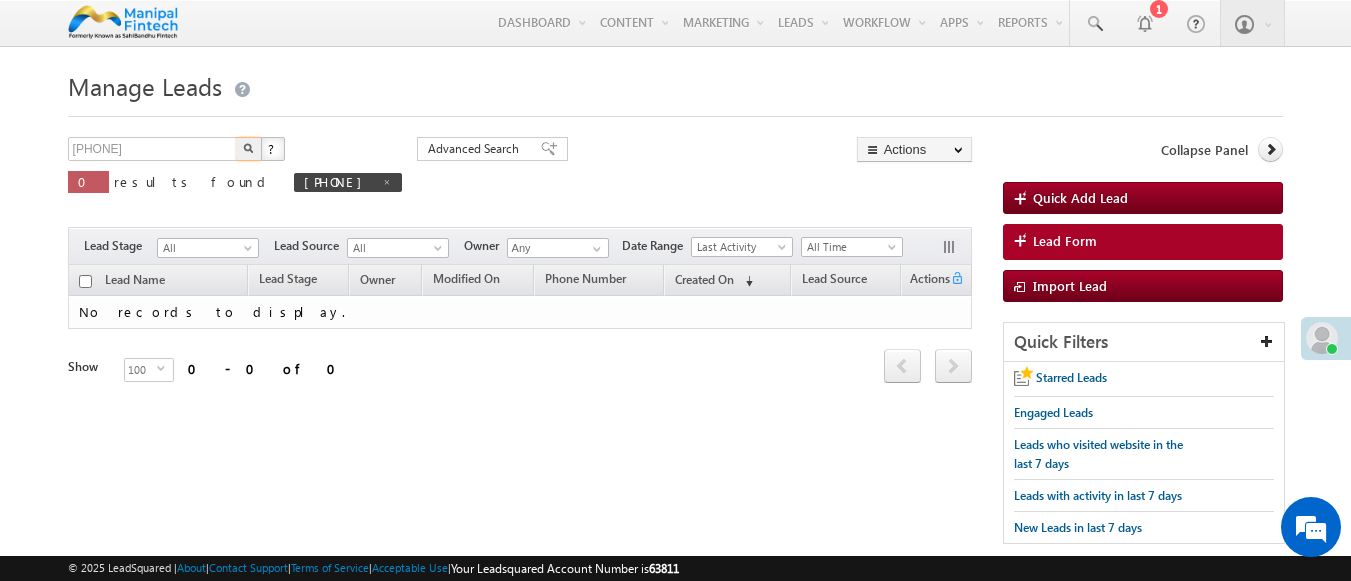 click at bounding box center (248, 148) 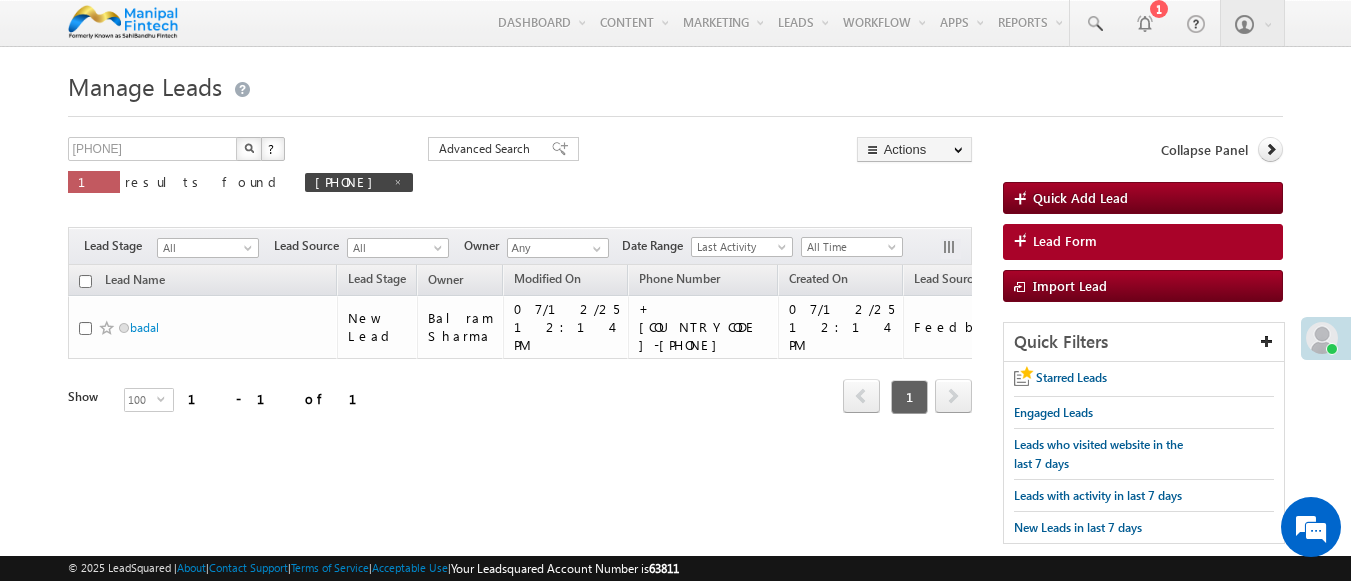 scroll, scrollTop: 0, scrollLeft: 0, axis: both 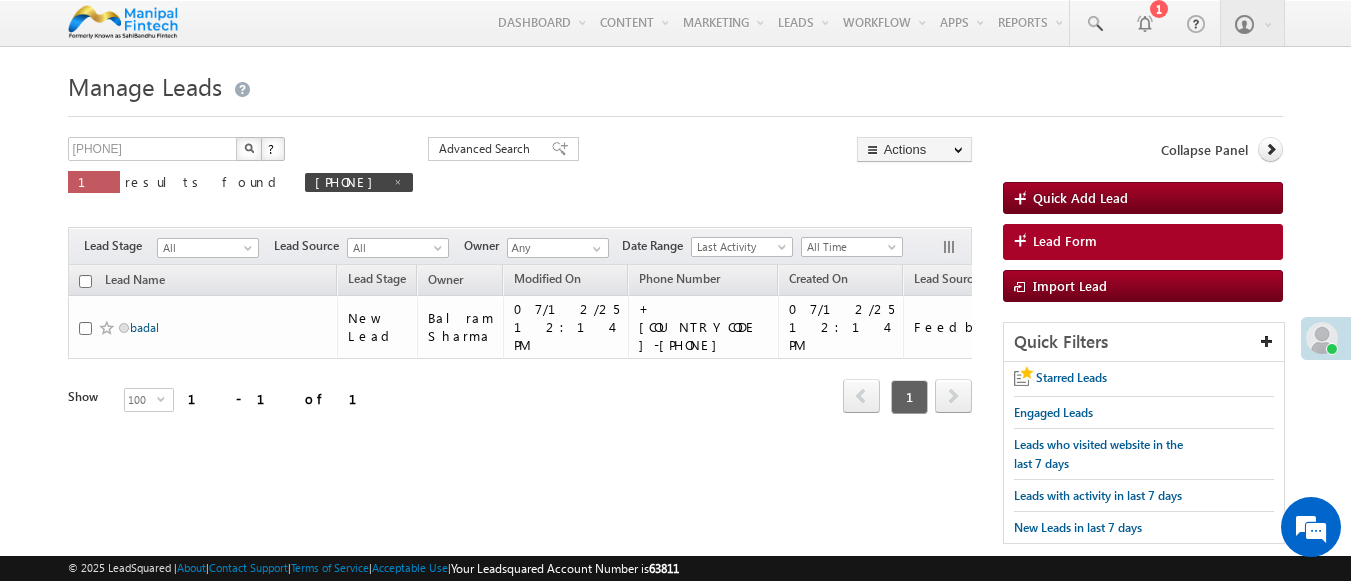 click on "badal" at bounding box center (144, 327) 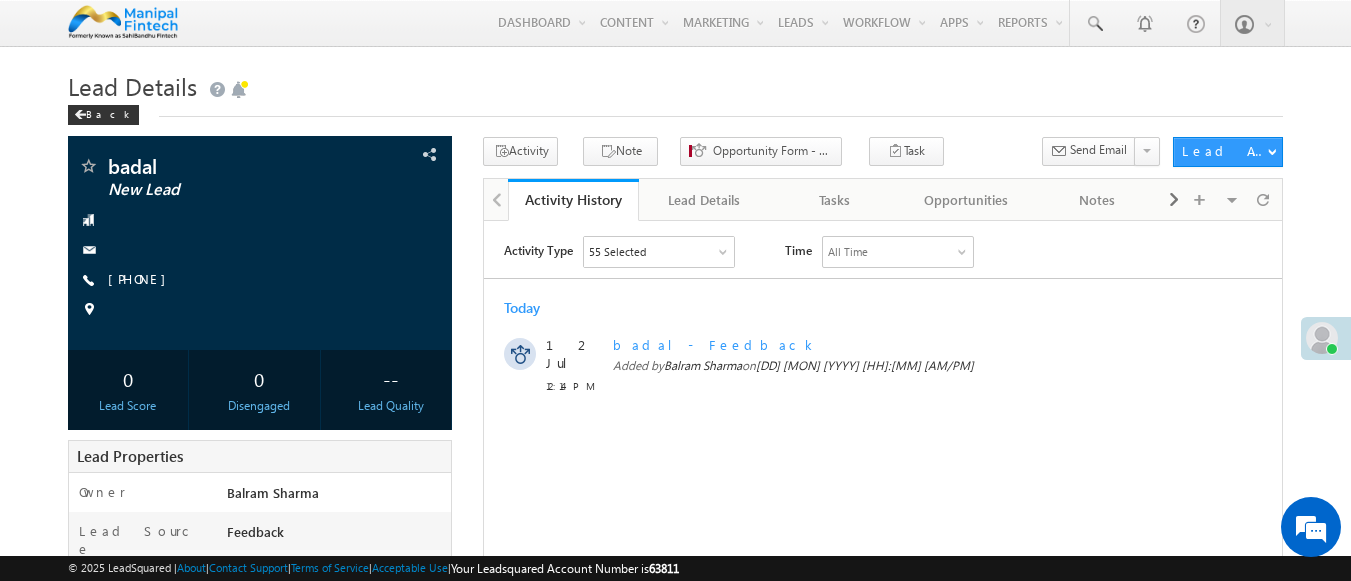 scroll, scrollTop: 0, scrollLeft: 0, axis: both 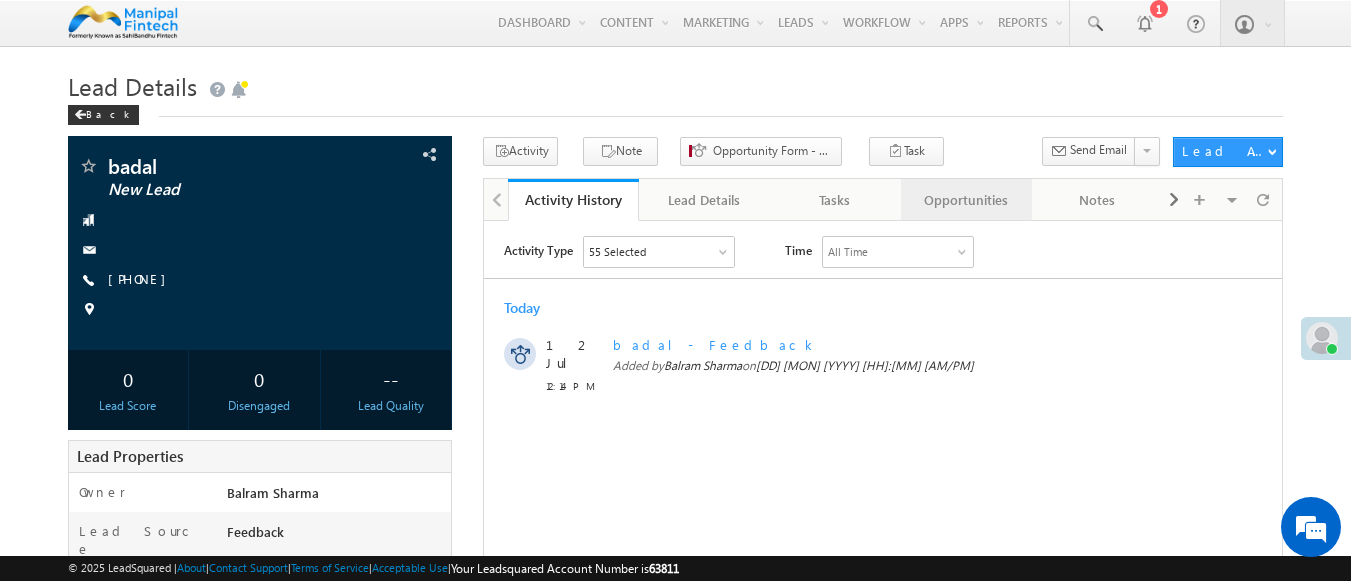 click on "Opportunities" at bounding box center [965, 200] 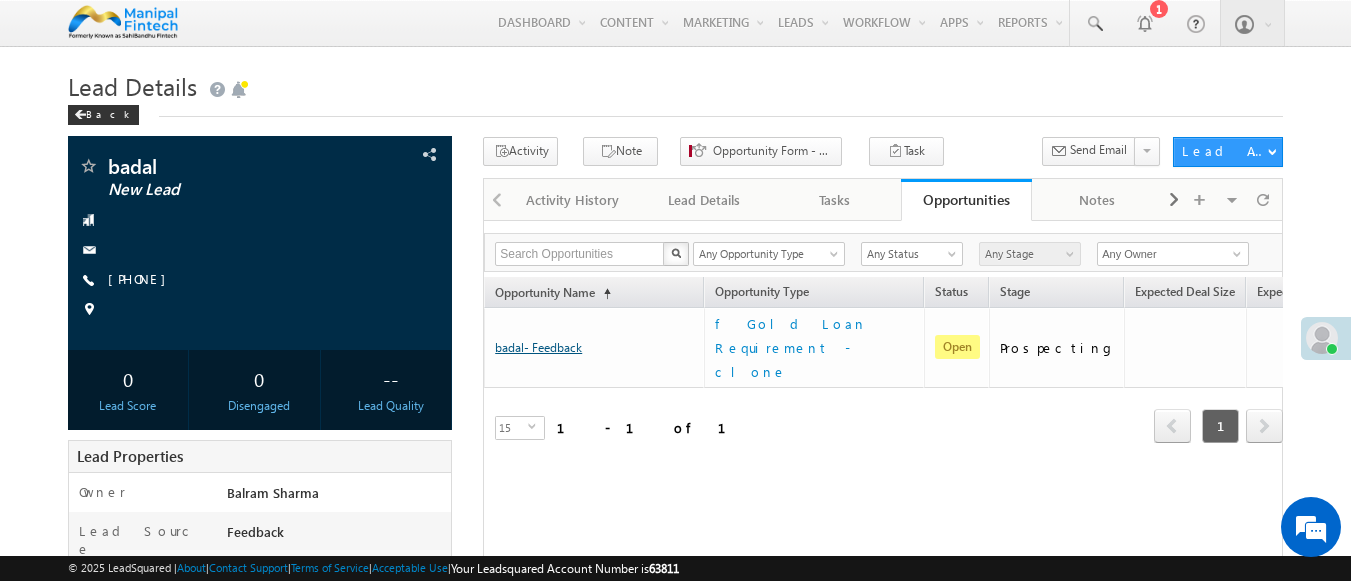 click on "badal- Feedback" at bounding box center (538, 347) 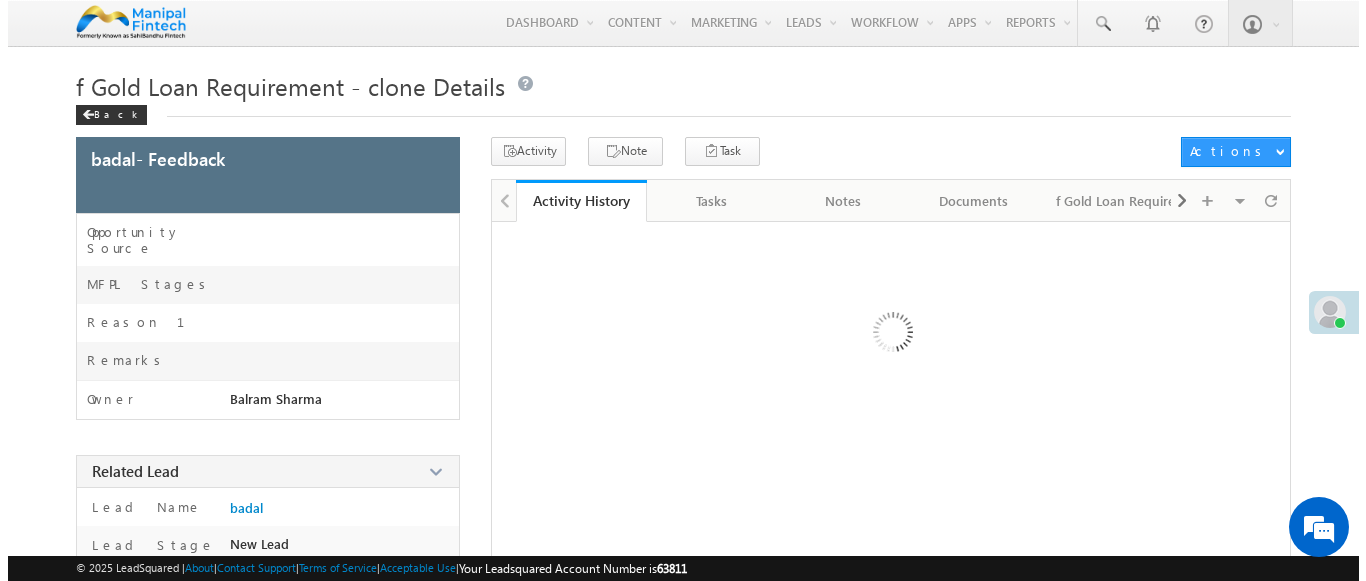 scroll, scrollTop: 0, scrollLeft: 0, axis: both 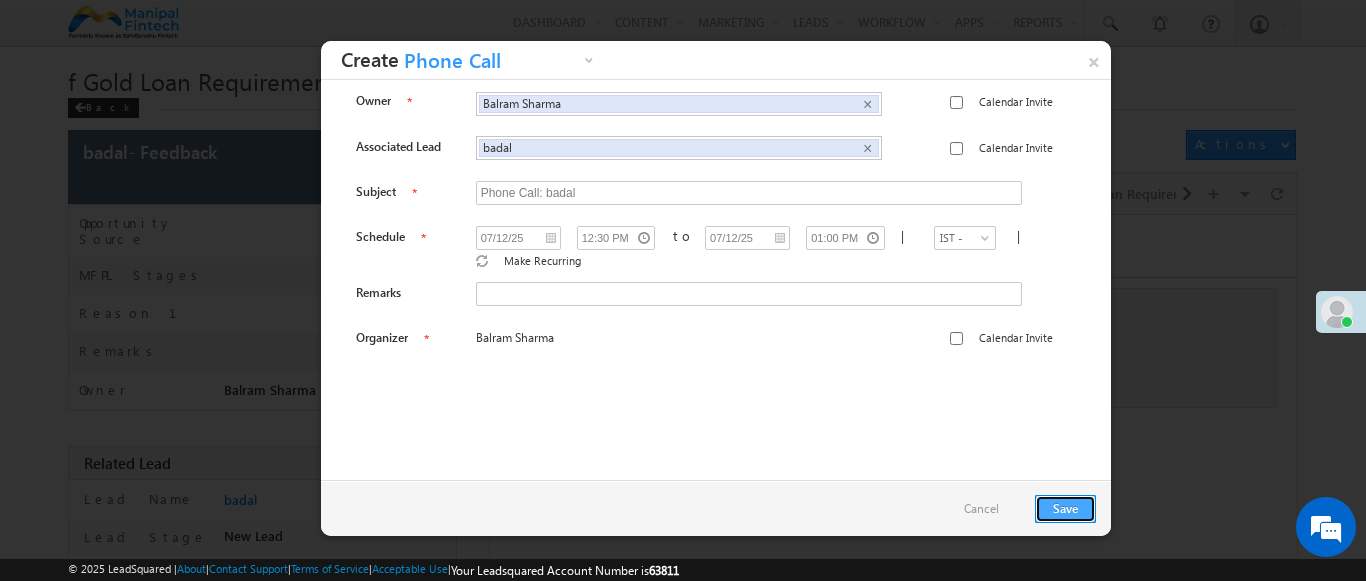 click on "Save" at bounding box center [1065, 509] 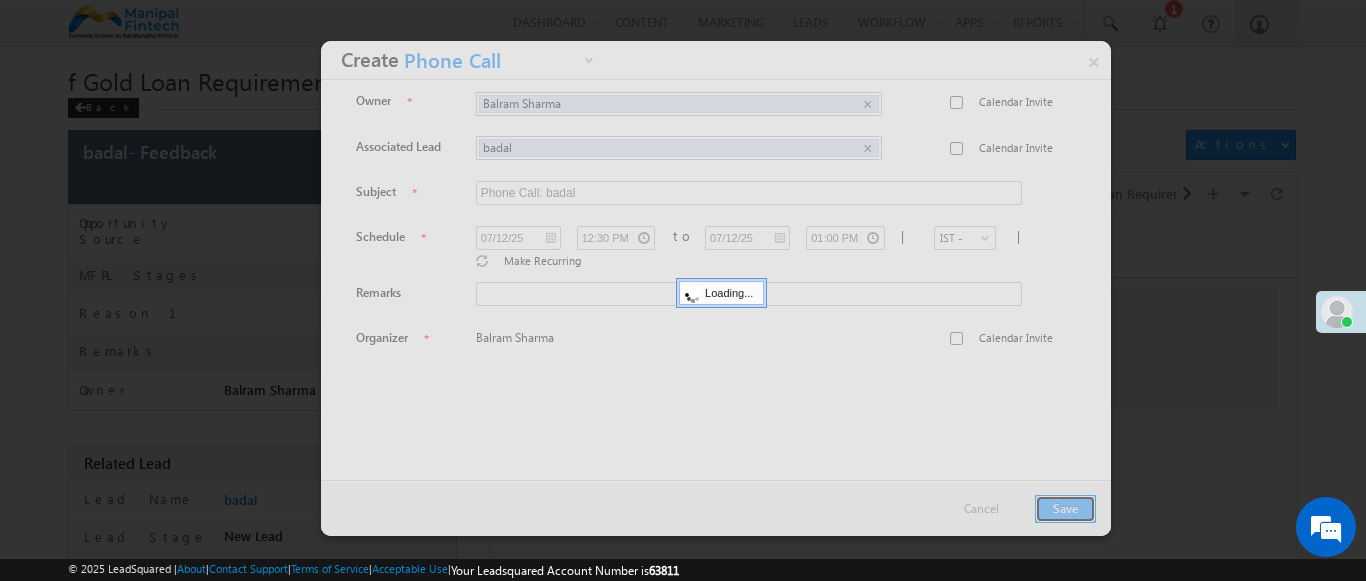 scroll, scrollTop: 182, scrollLeft: 0, axis: vertical 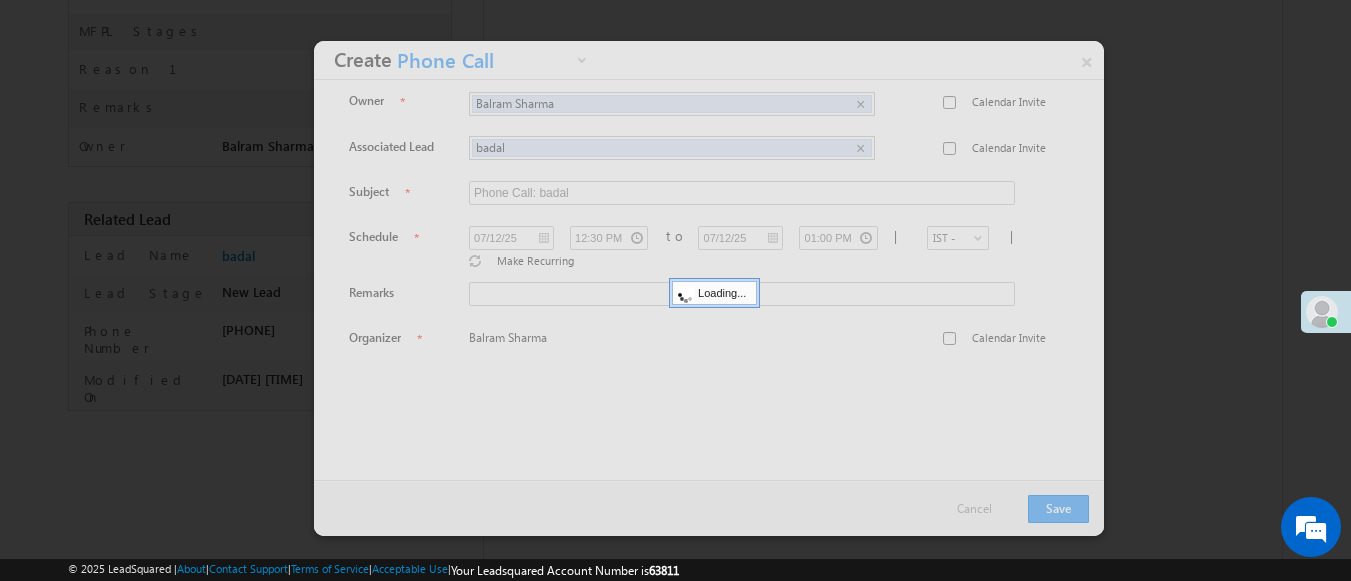 click on "Tasks" at bounding box center [704, -52] 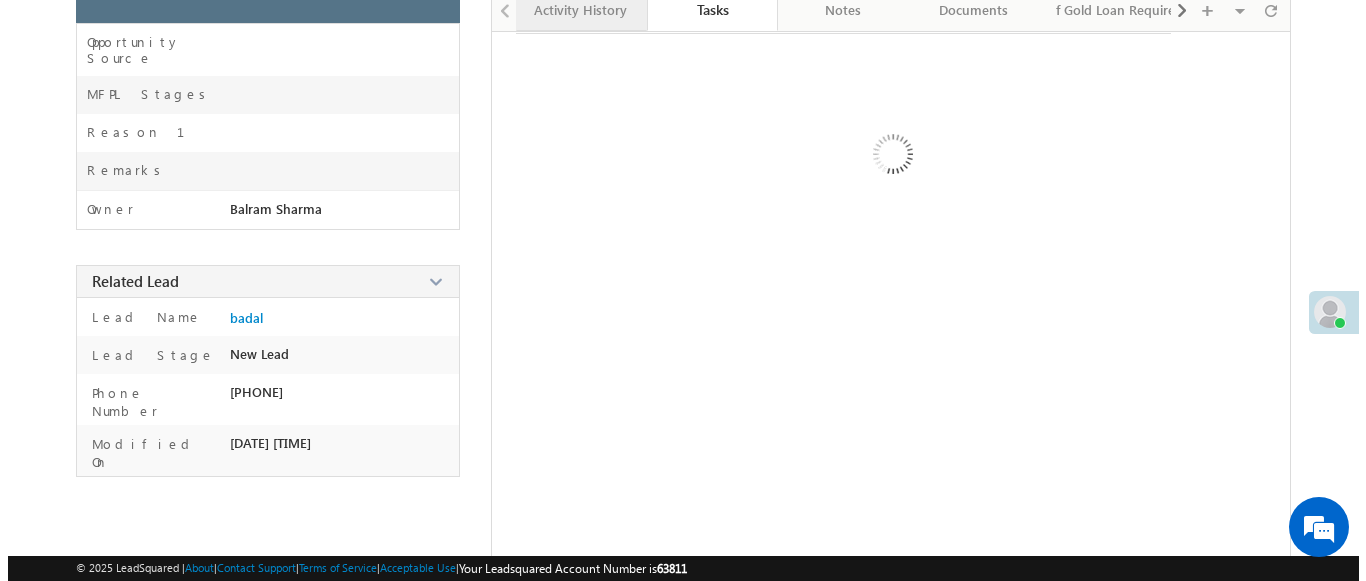 scroll, scrollTop: 235, scrollLeft: 0, axis: vertical 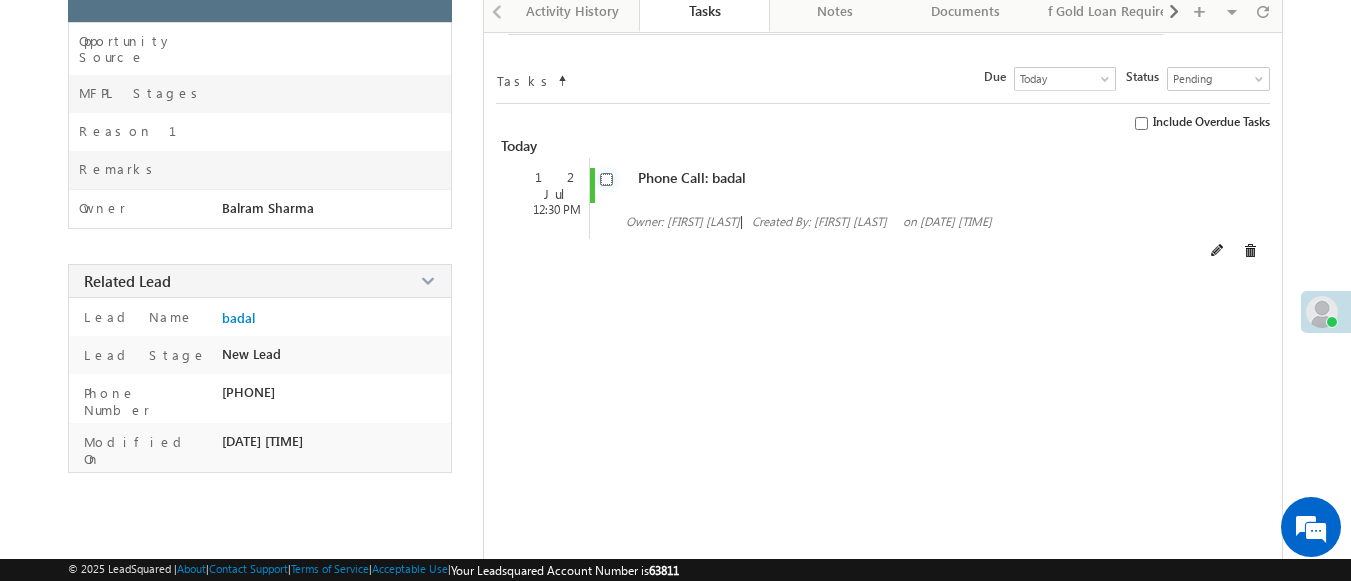 click at bounding box center [606, 179] 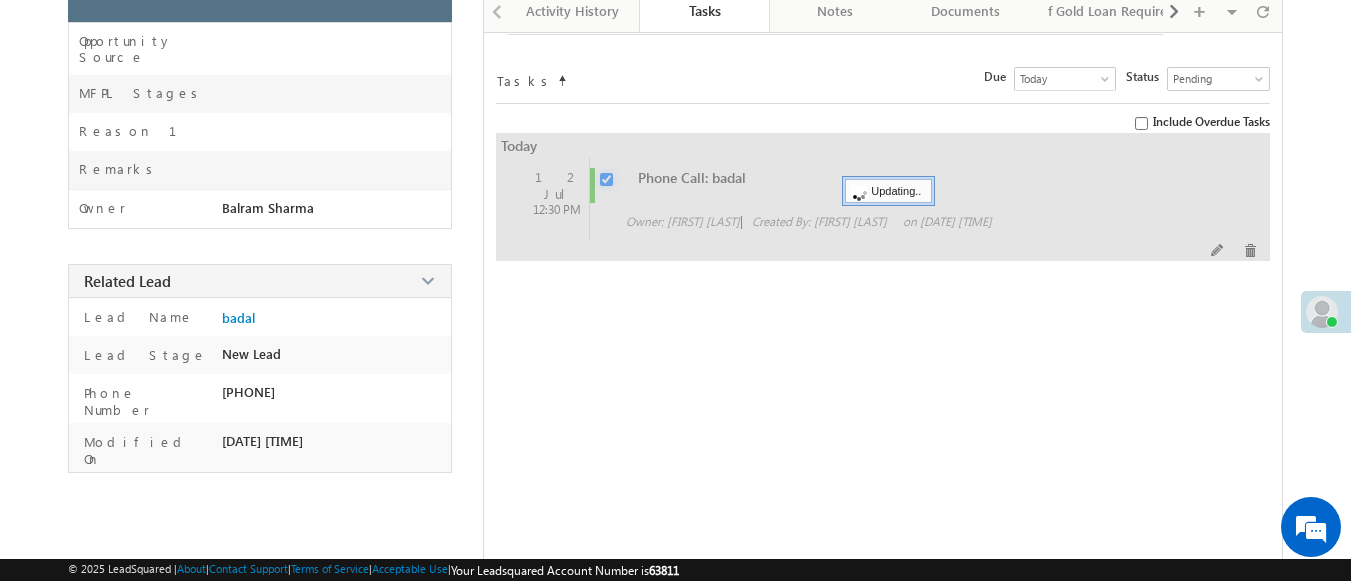 checkbox on "false" 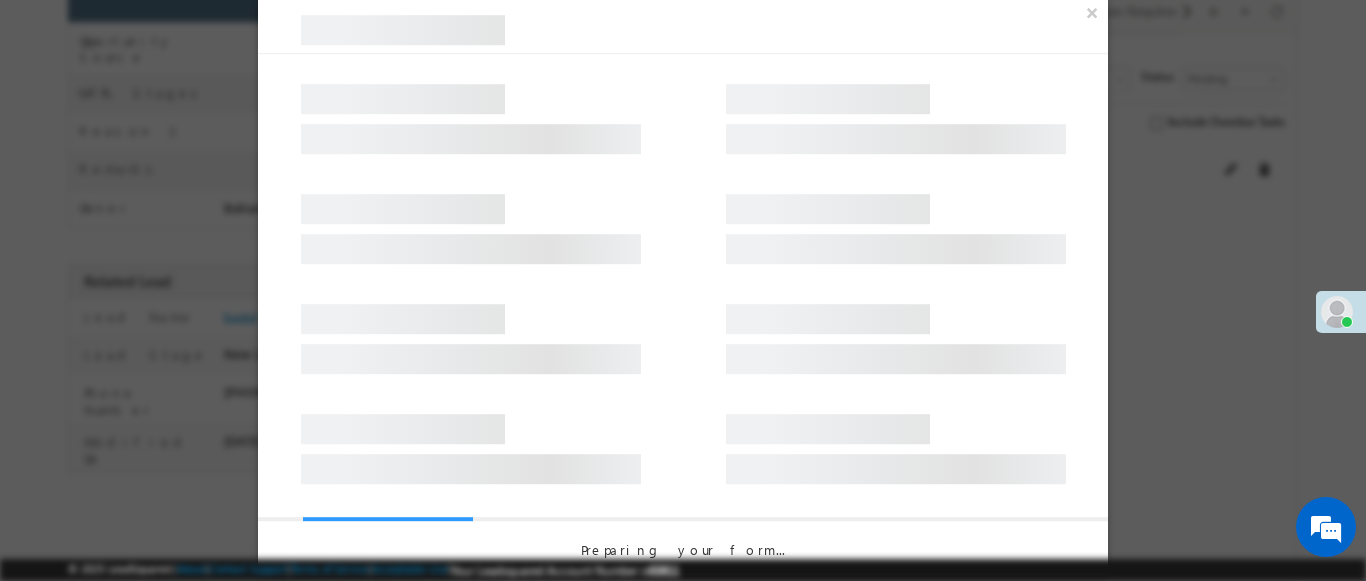 scroll, scrollTop: 182, scrollLeft: 0, axis: vertical 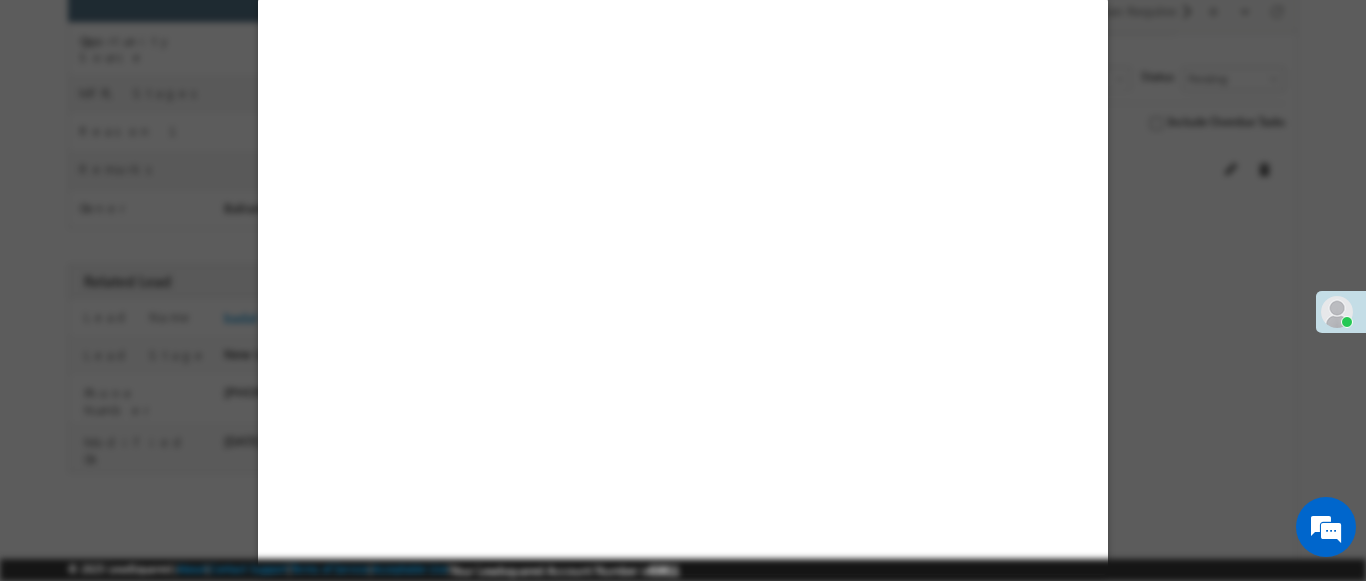 select on "Feedback" 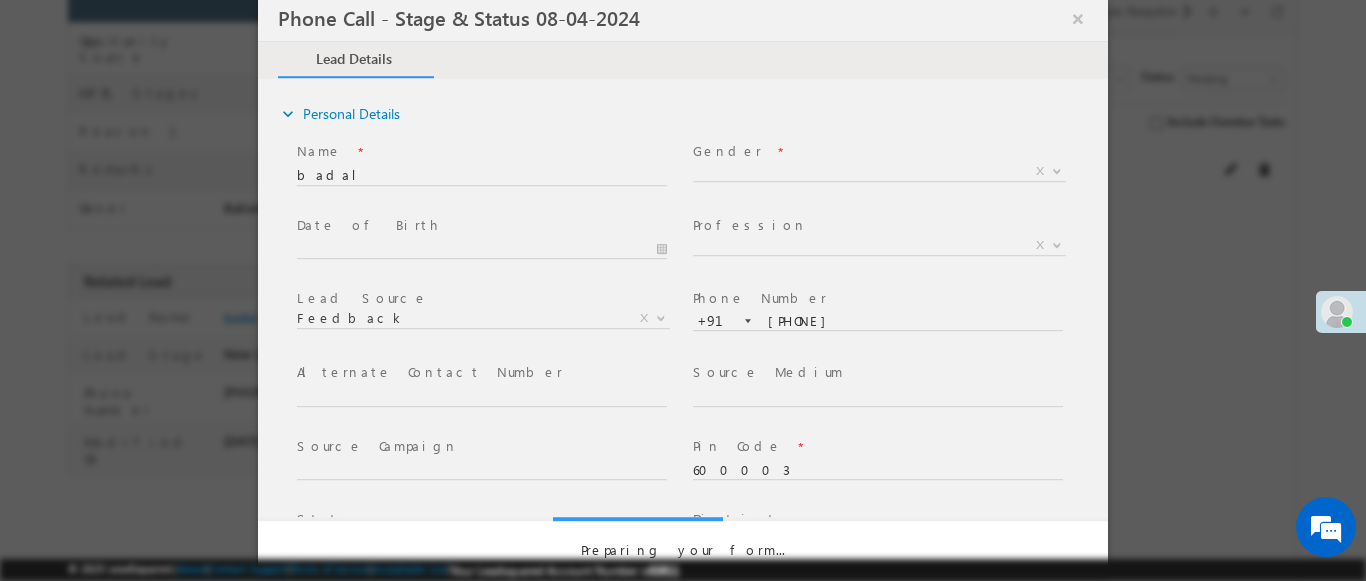 select on "Open" 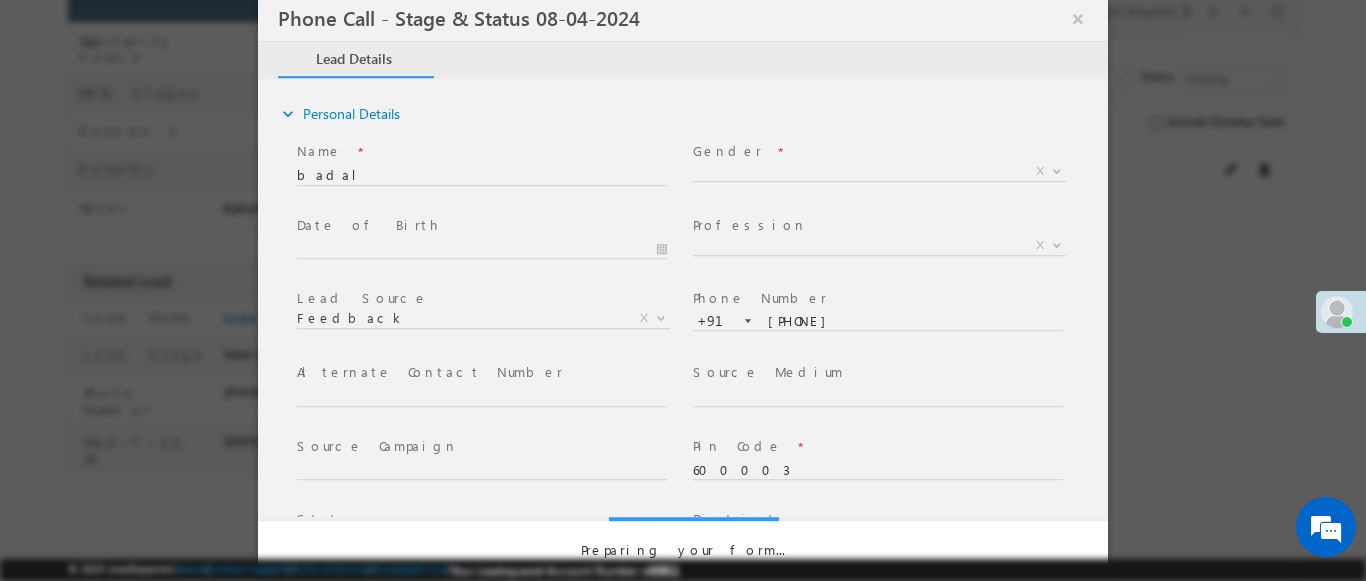 scroll, scrollTop: 0, scrollLeft: 0, axis: both 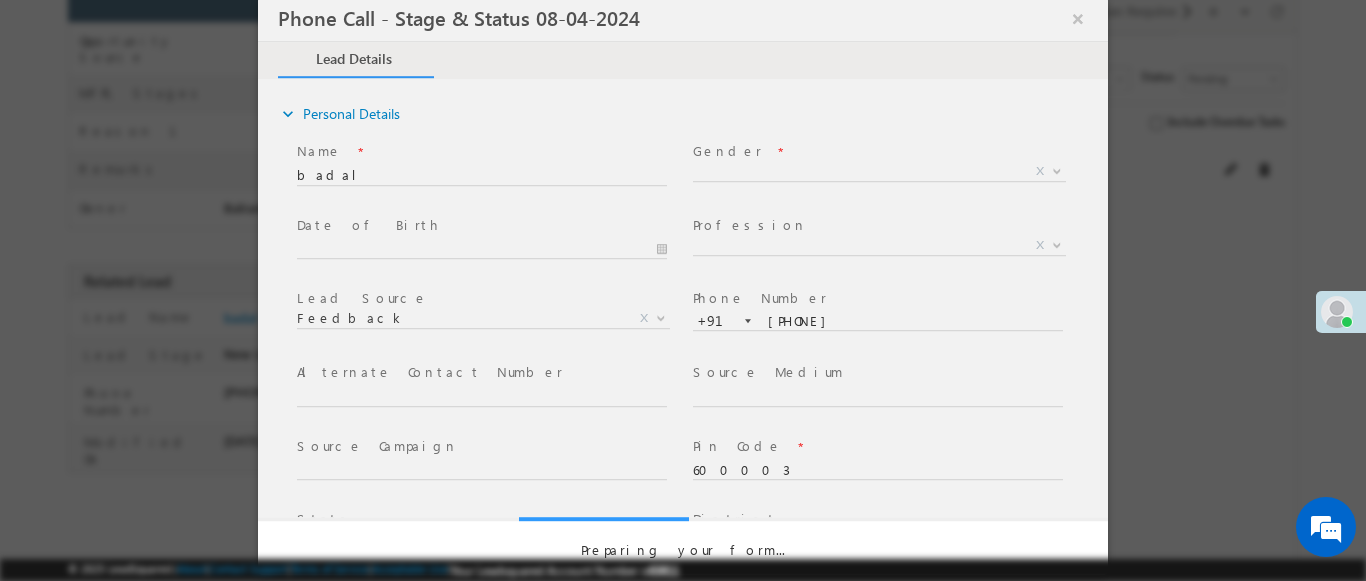select on "Fresh Lead" 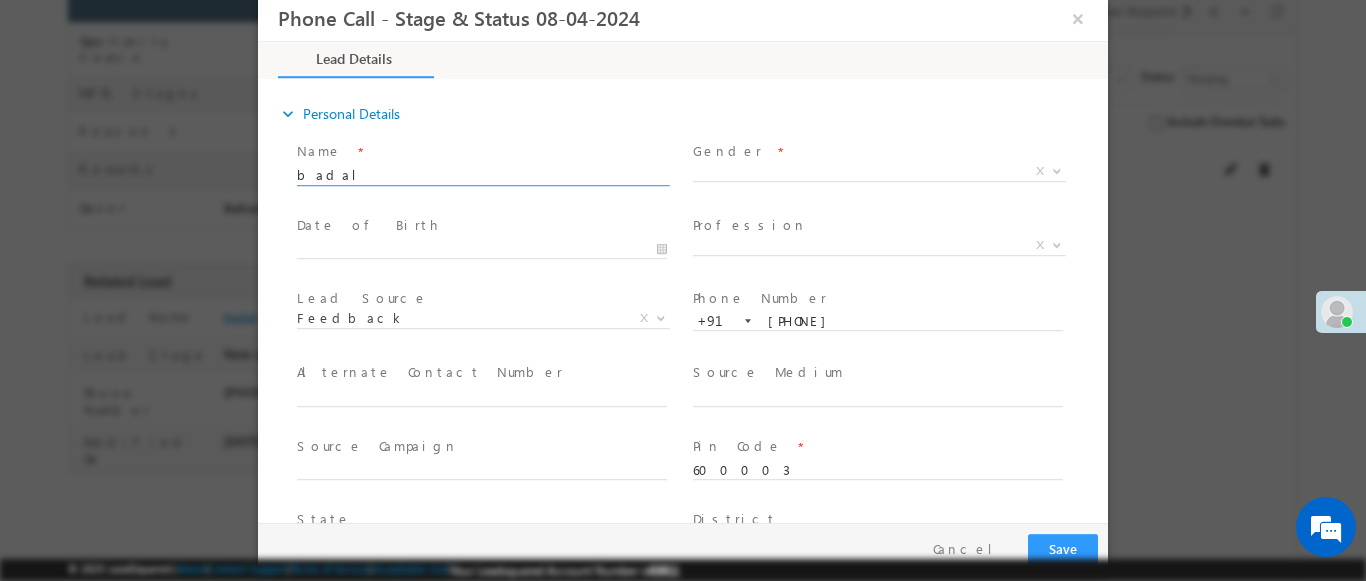 type on "[DATE] [TIME]" 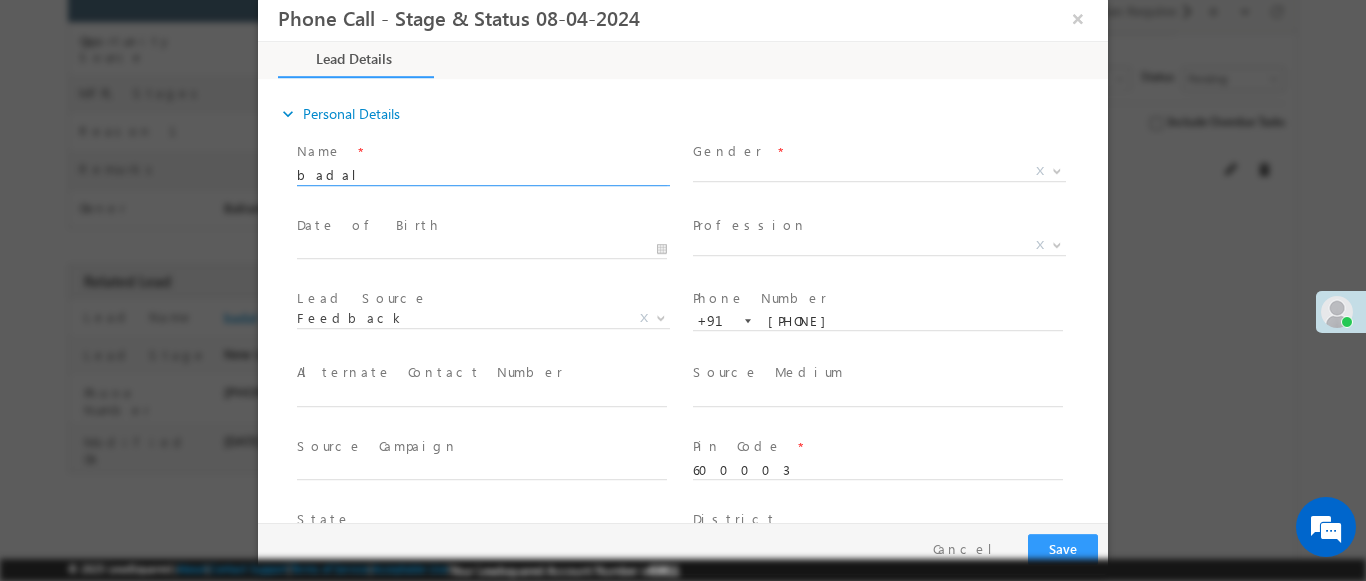 scroll, scrollTop: 0, scrollLeft: 0, axis: both 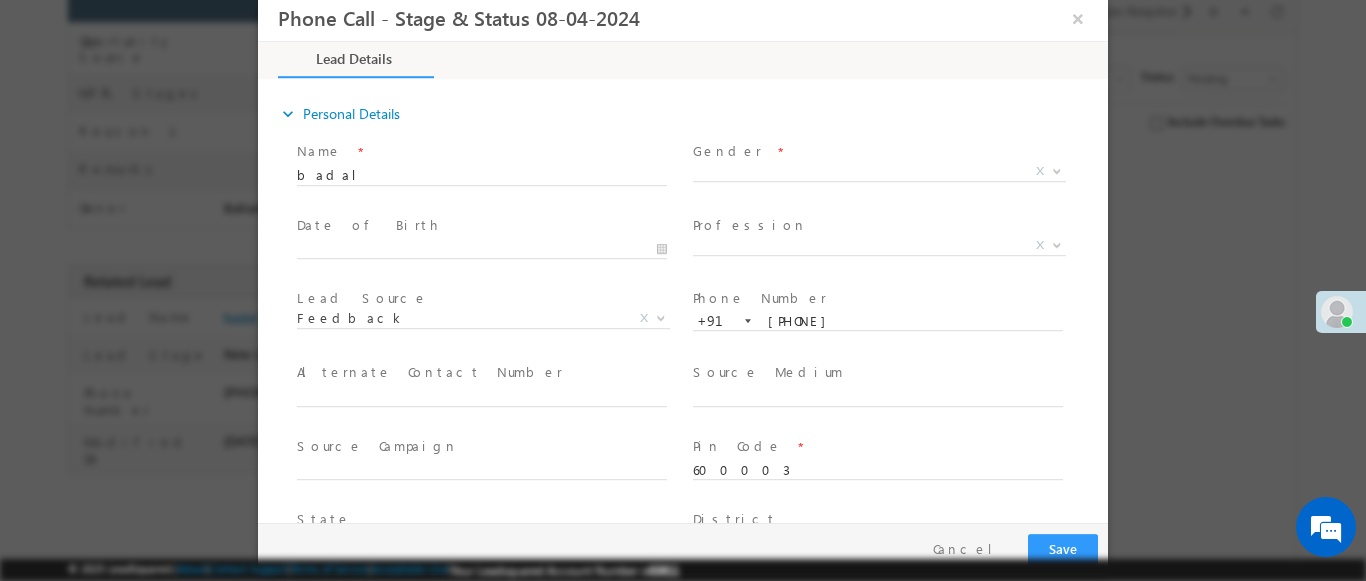 click at bounding box center (1057, 170) 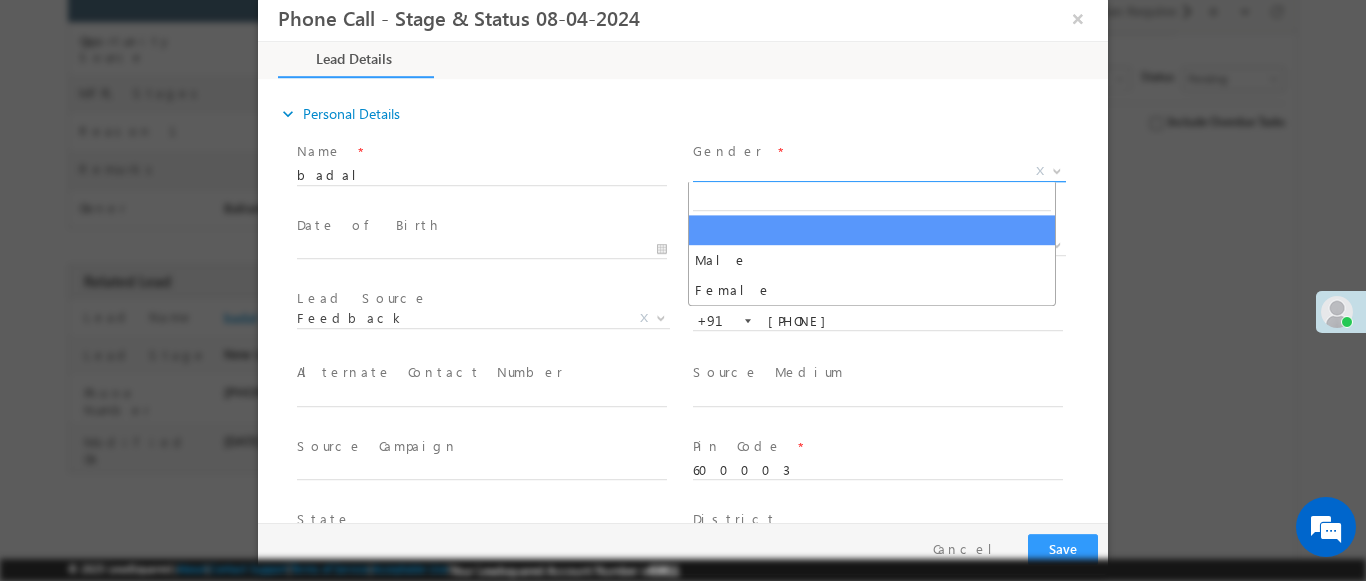 select on "Male" 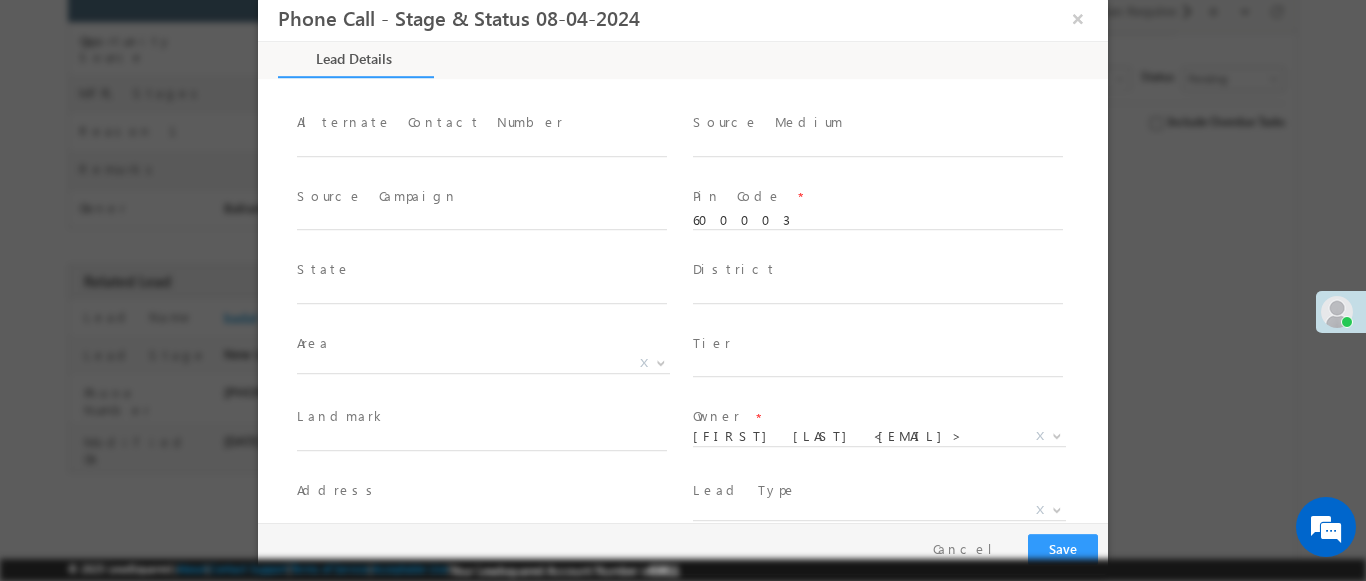 click at bounding box center [1057, 509] 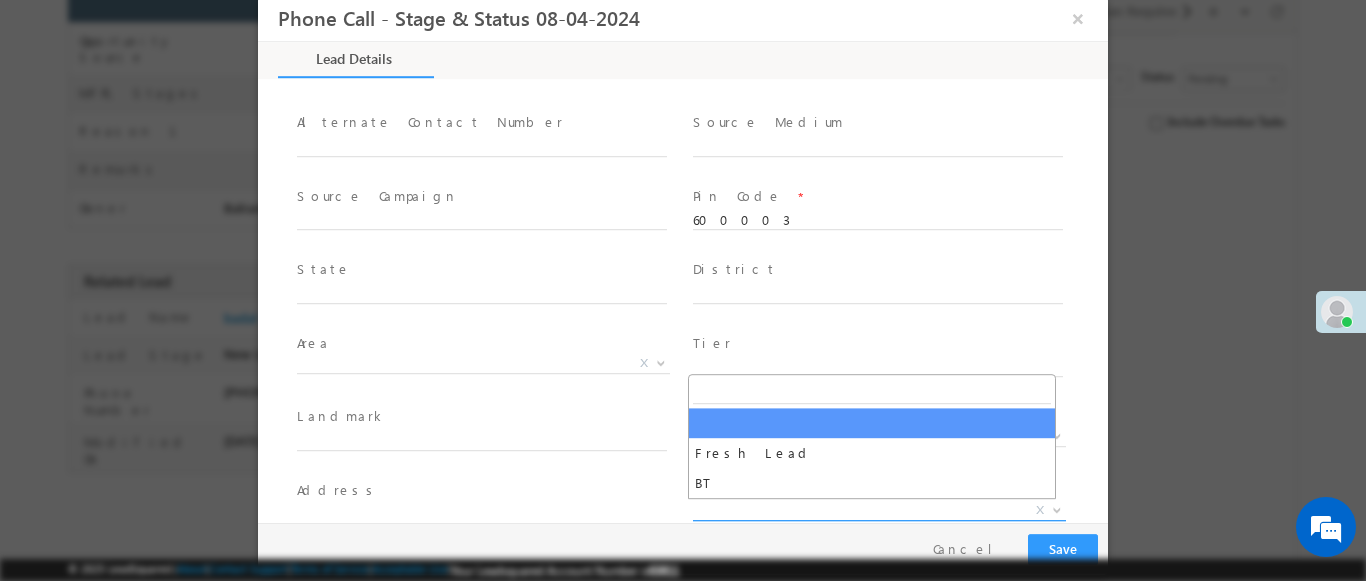 select on "Fresh Lead" 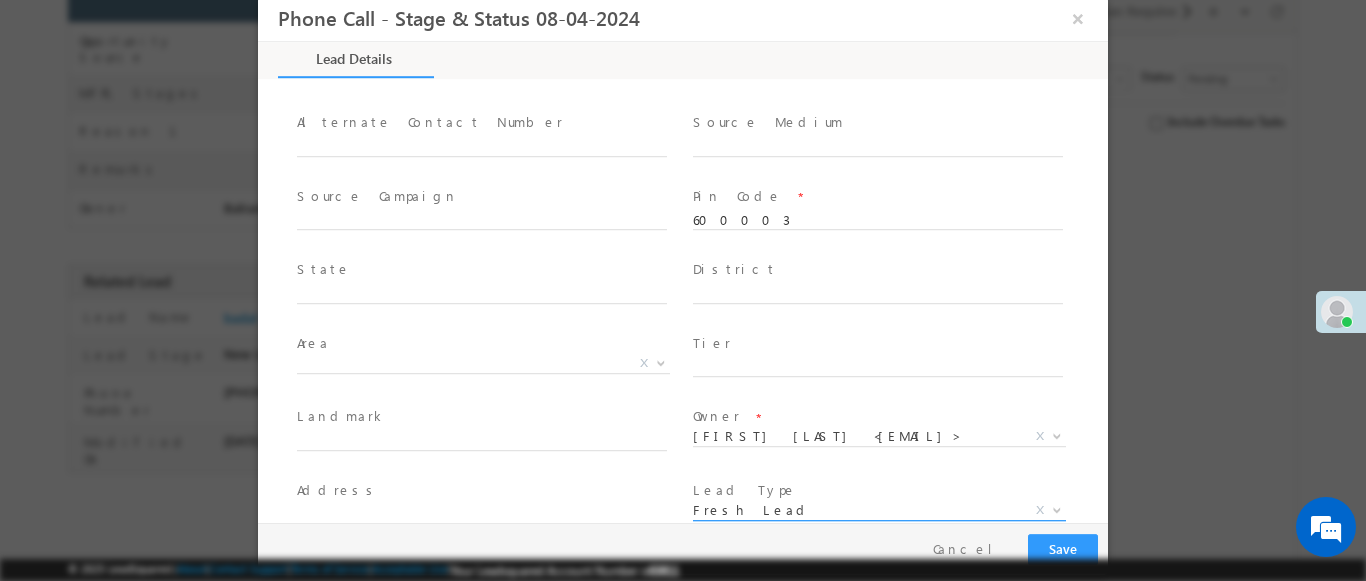 scroll, scrollTop: 324, scrollLeft: 0, axis: vertical 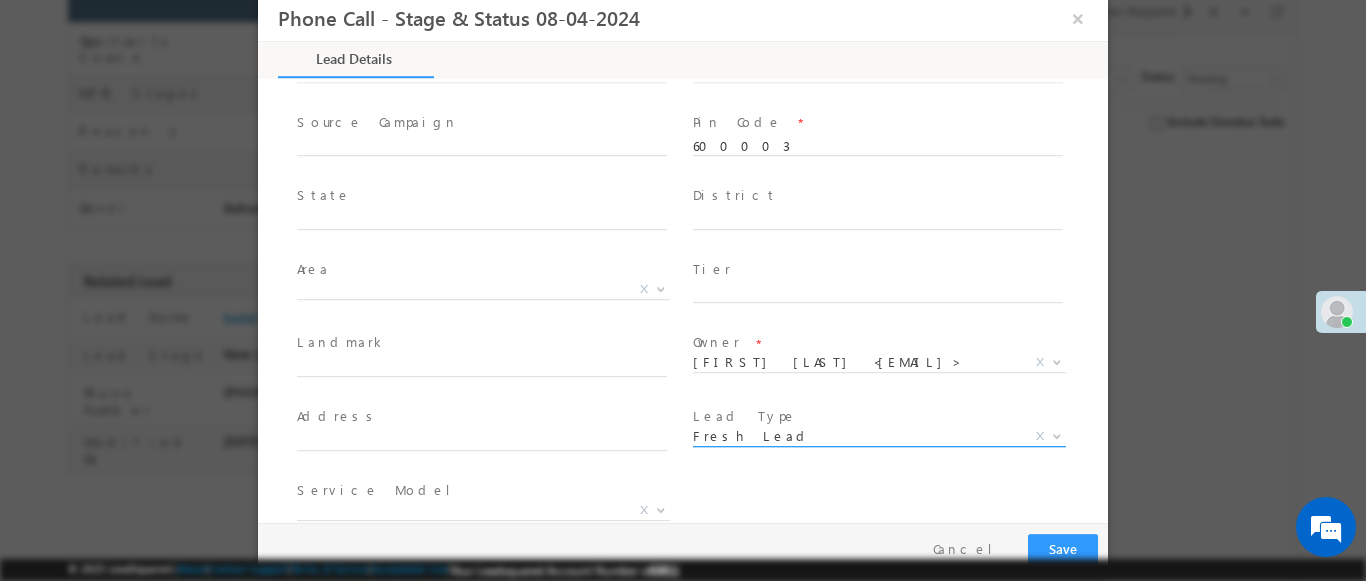 click at bounding box center (661, 509) 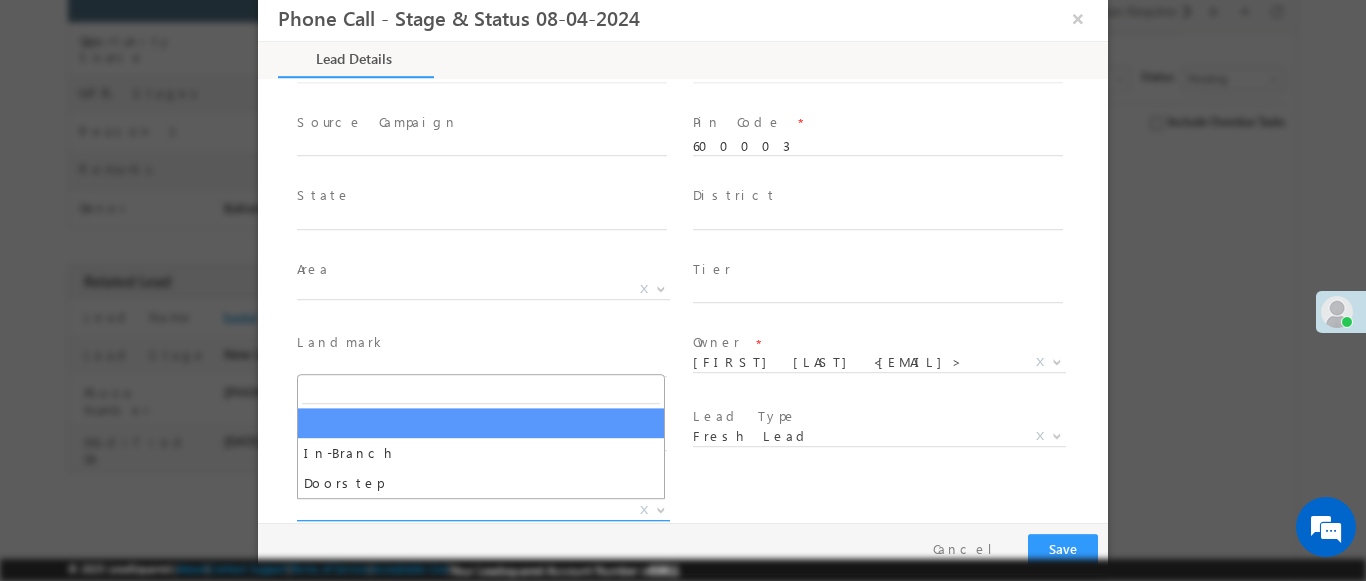 select on "In-Branch" 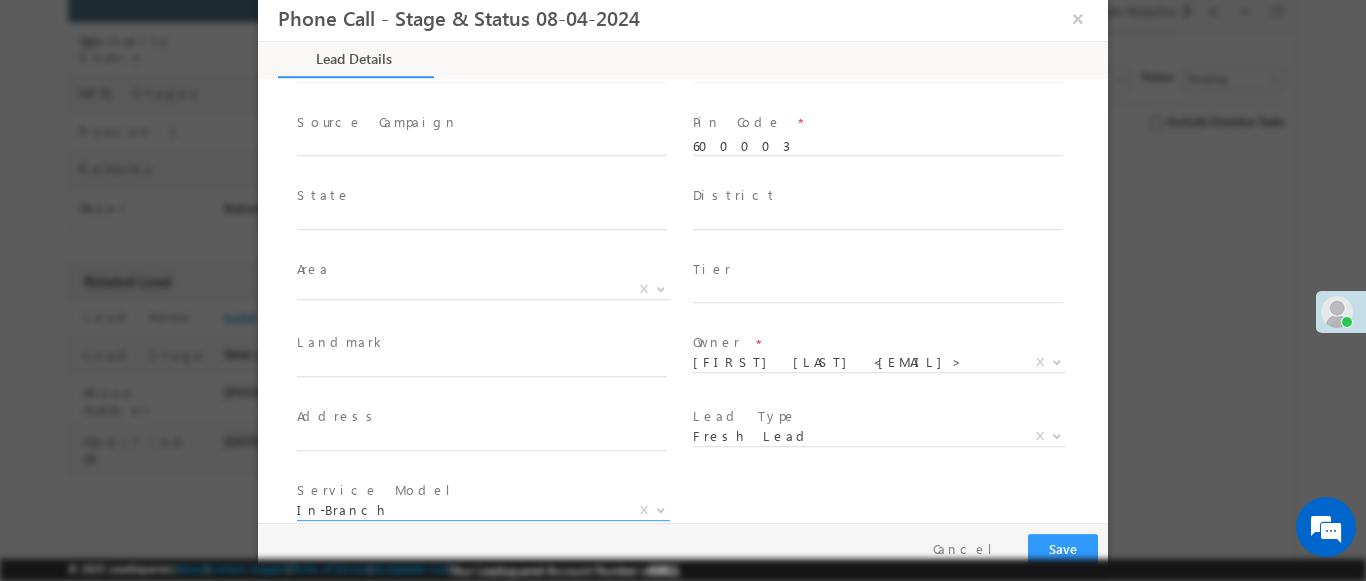 scroll, scrollTop: 1168, scrollLeft: 0, axis: vertical 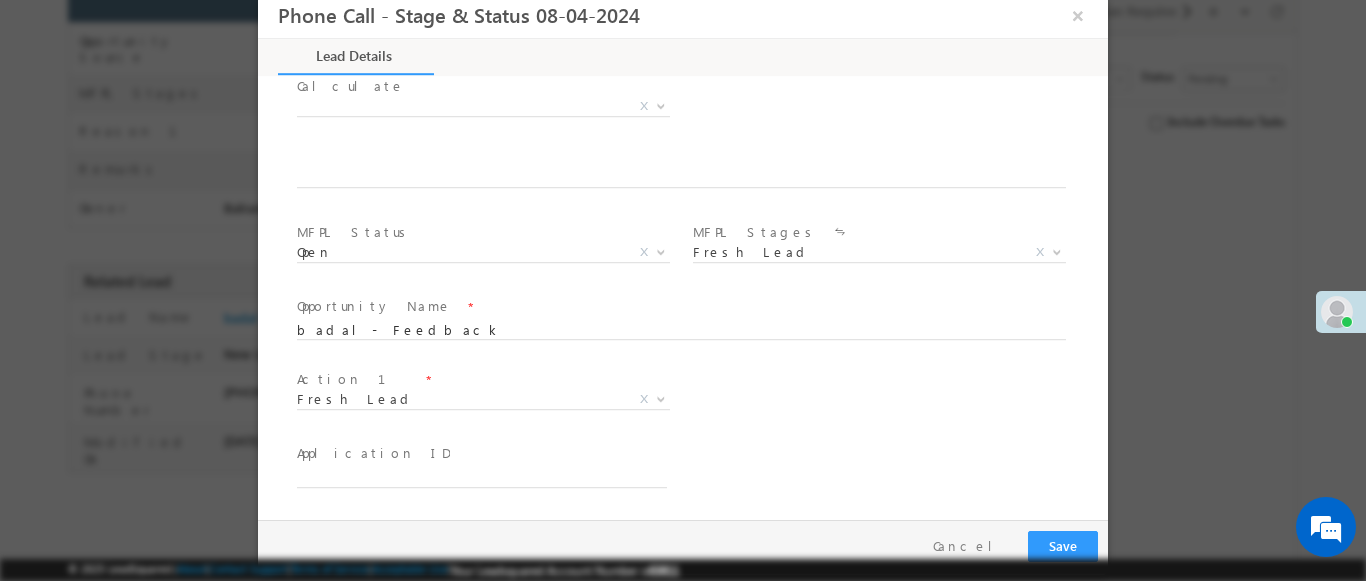 click at bounding box center (661, 398) 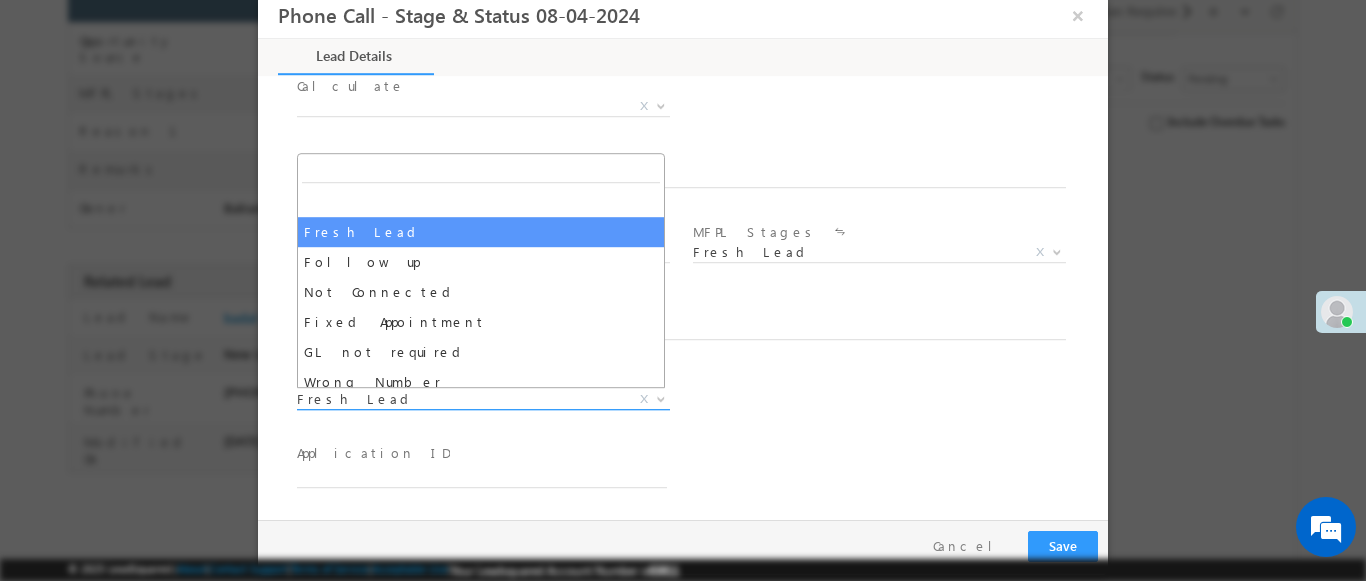 select on "Fixed Appointment" 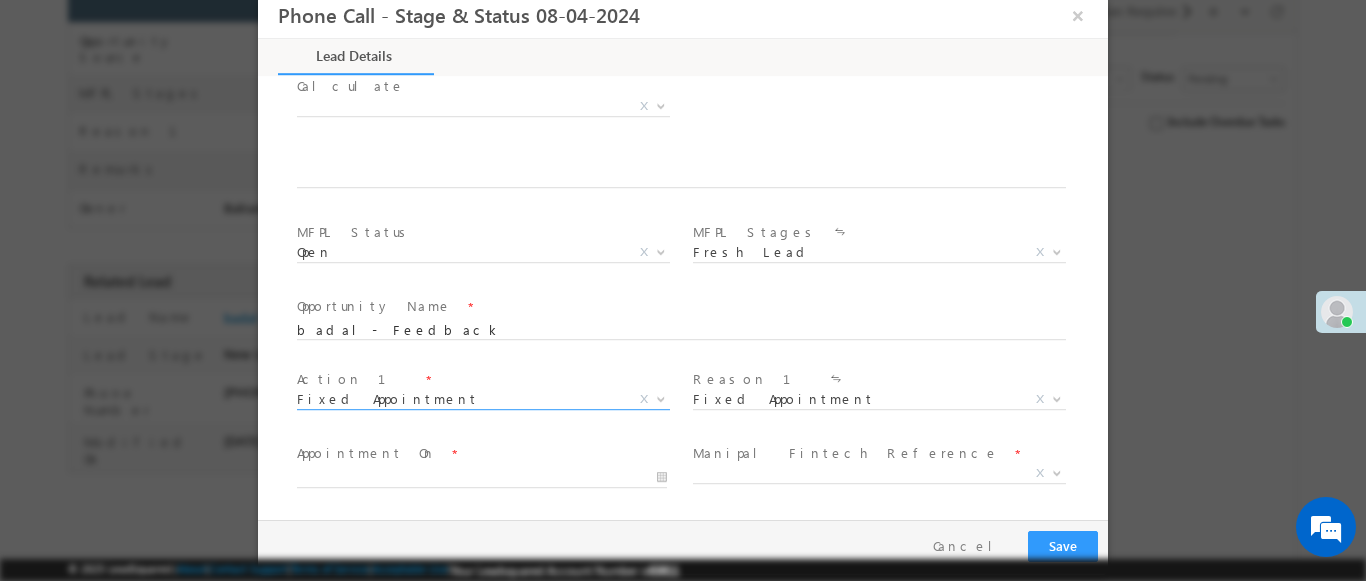 scroll, scrollTop: 3, scrollLeft: 0, axis: vertical 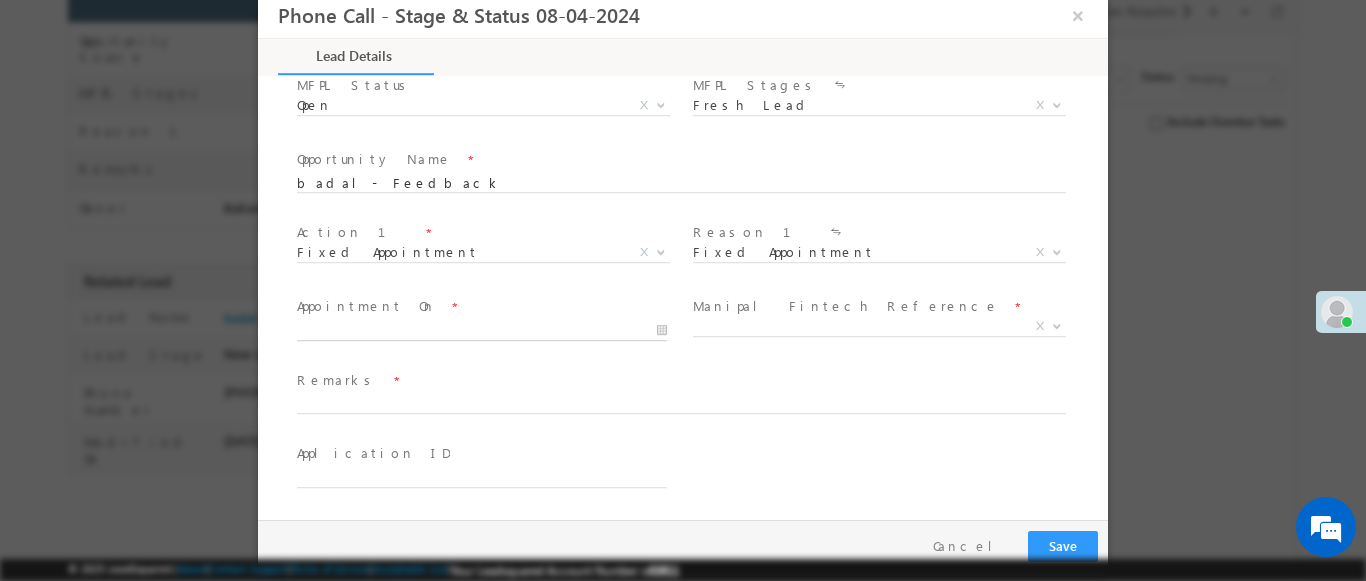 click at bounding box center (482, 331) 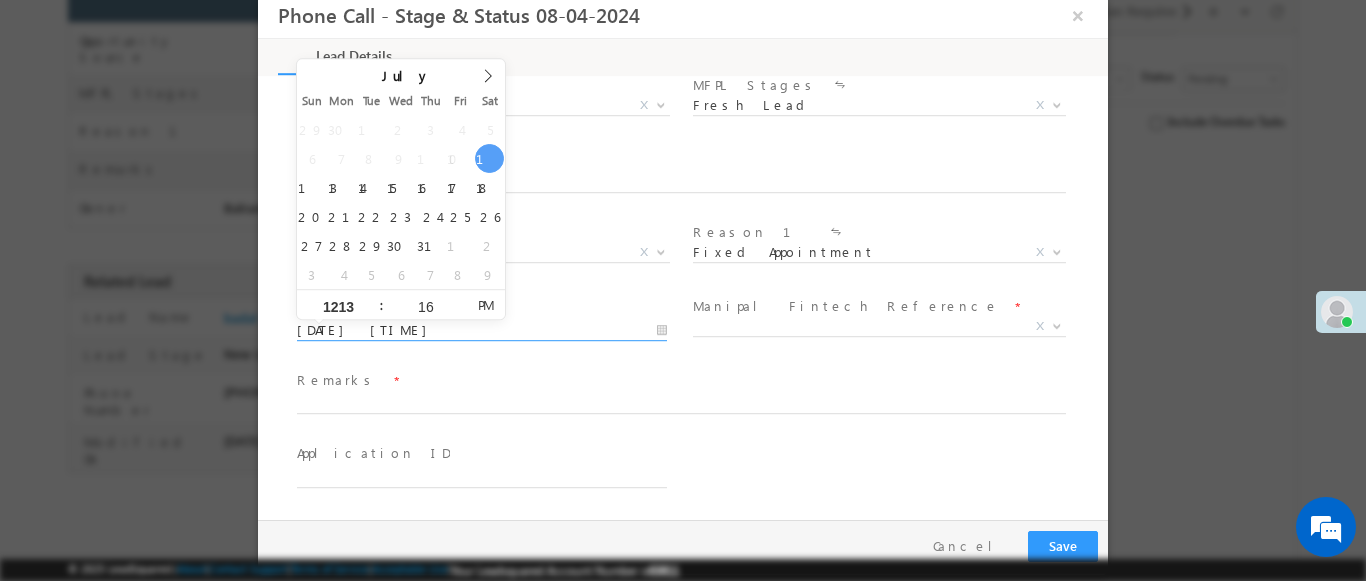 type on "1213" 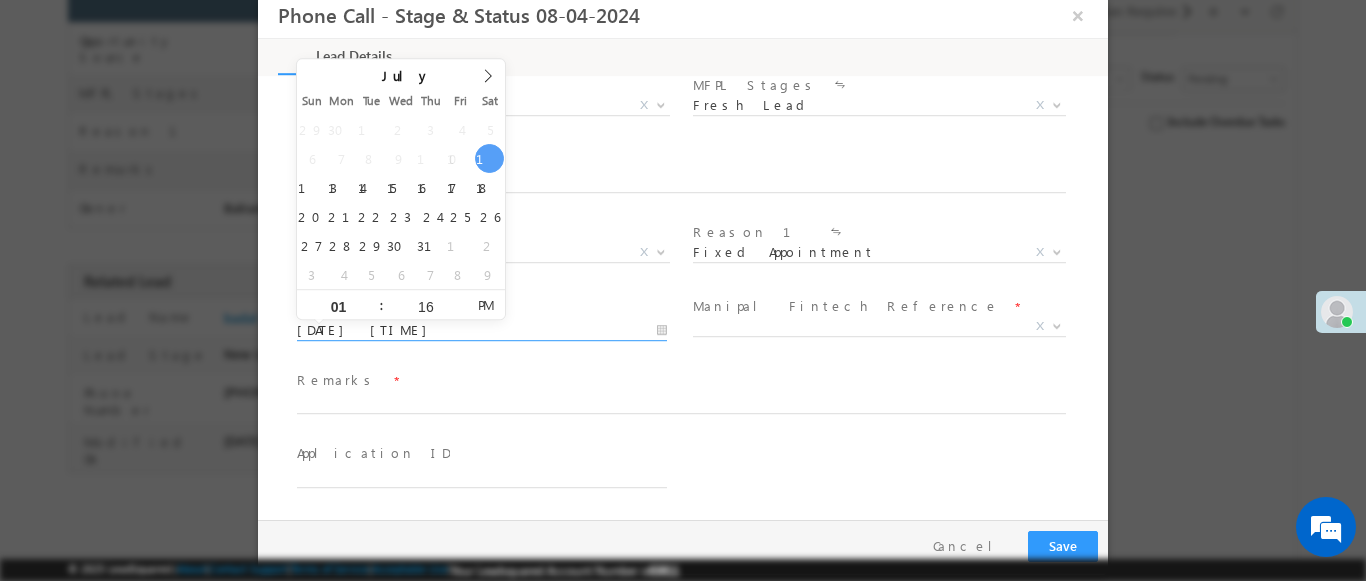 click at bounding box center (1057, 325) 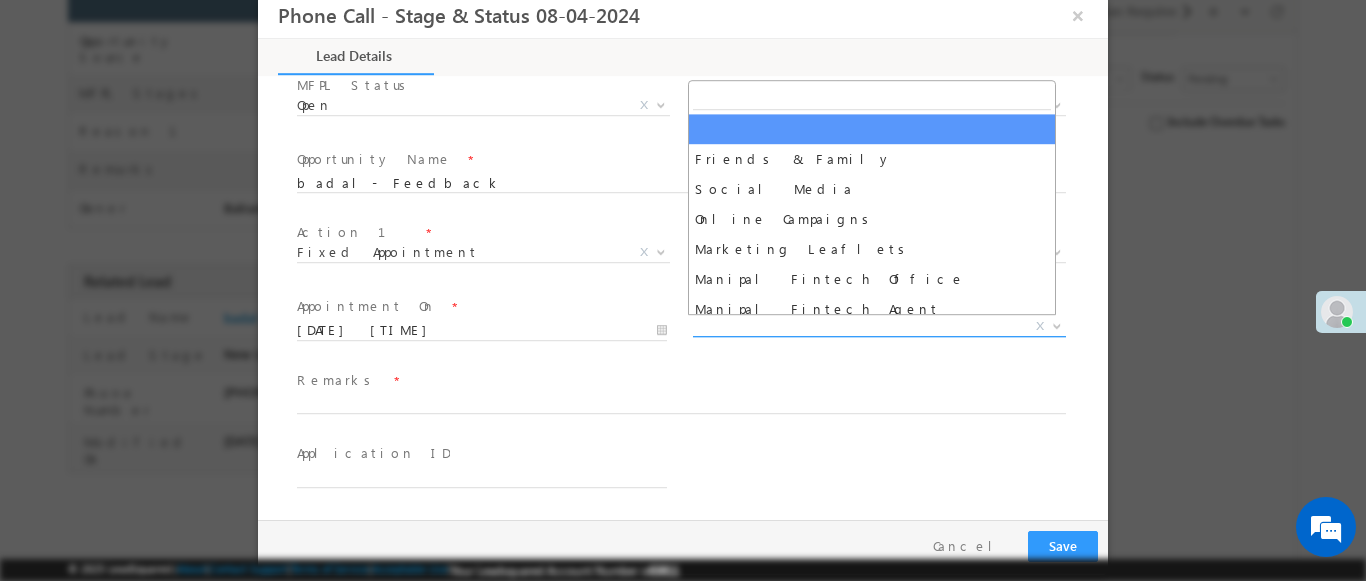 select on "Friends & Family" 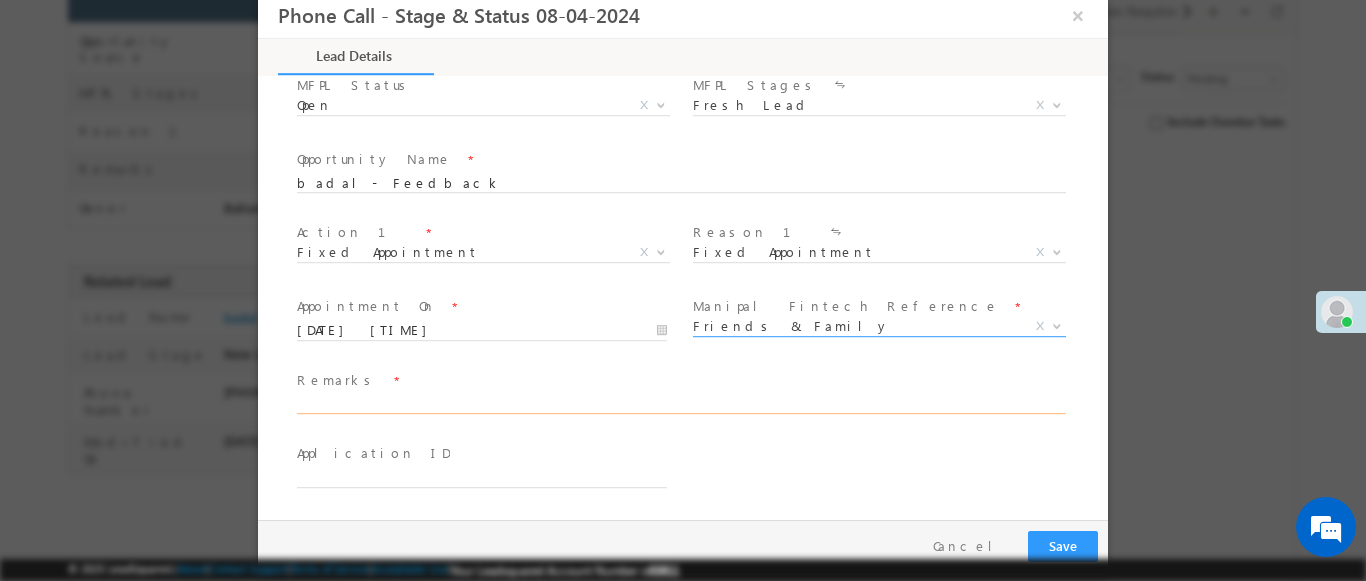 click at bounding box center [681, 405] 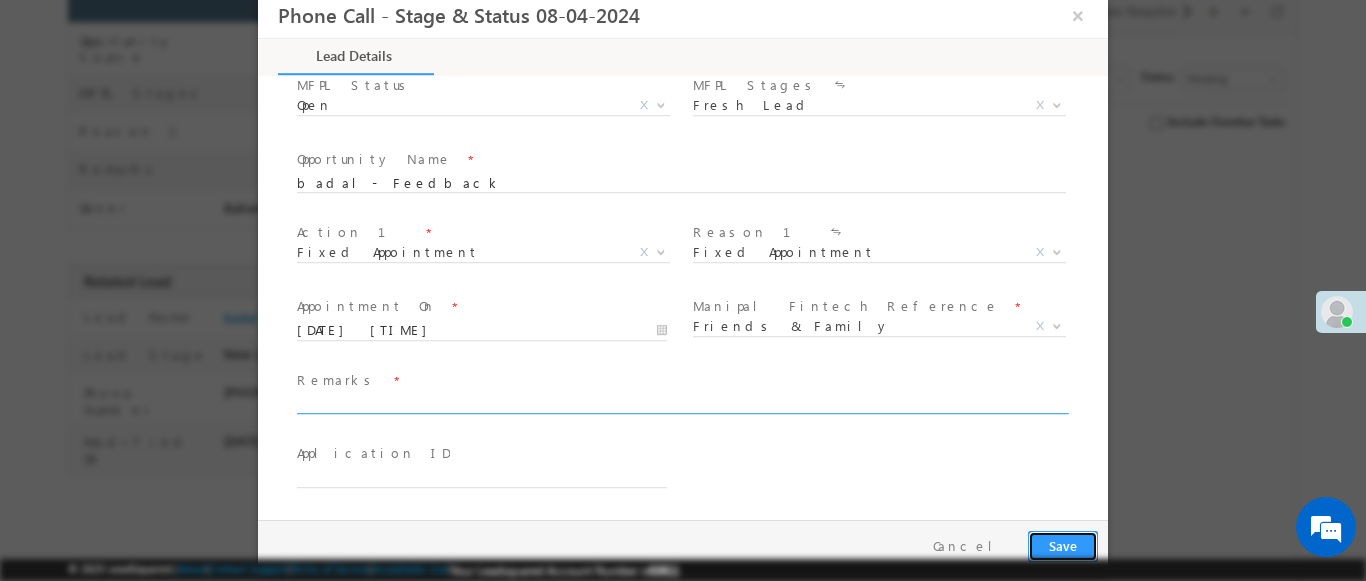 click on "Save" at bounding box center [1063, 546] 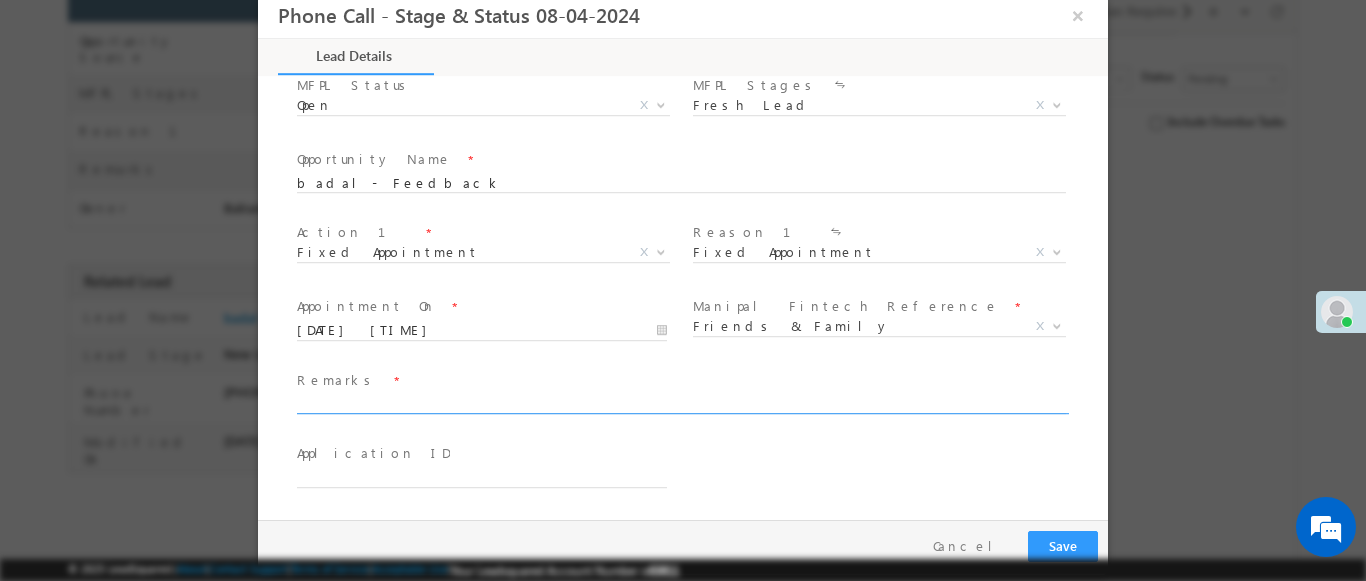 scroll, scrollTop: 1310, scrollLeft: 0, axis: vertical 